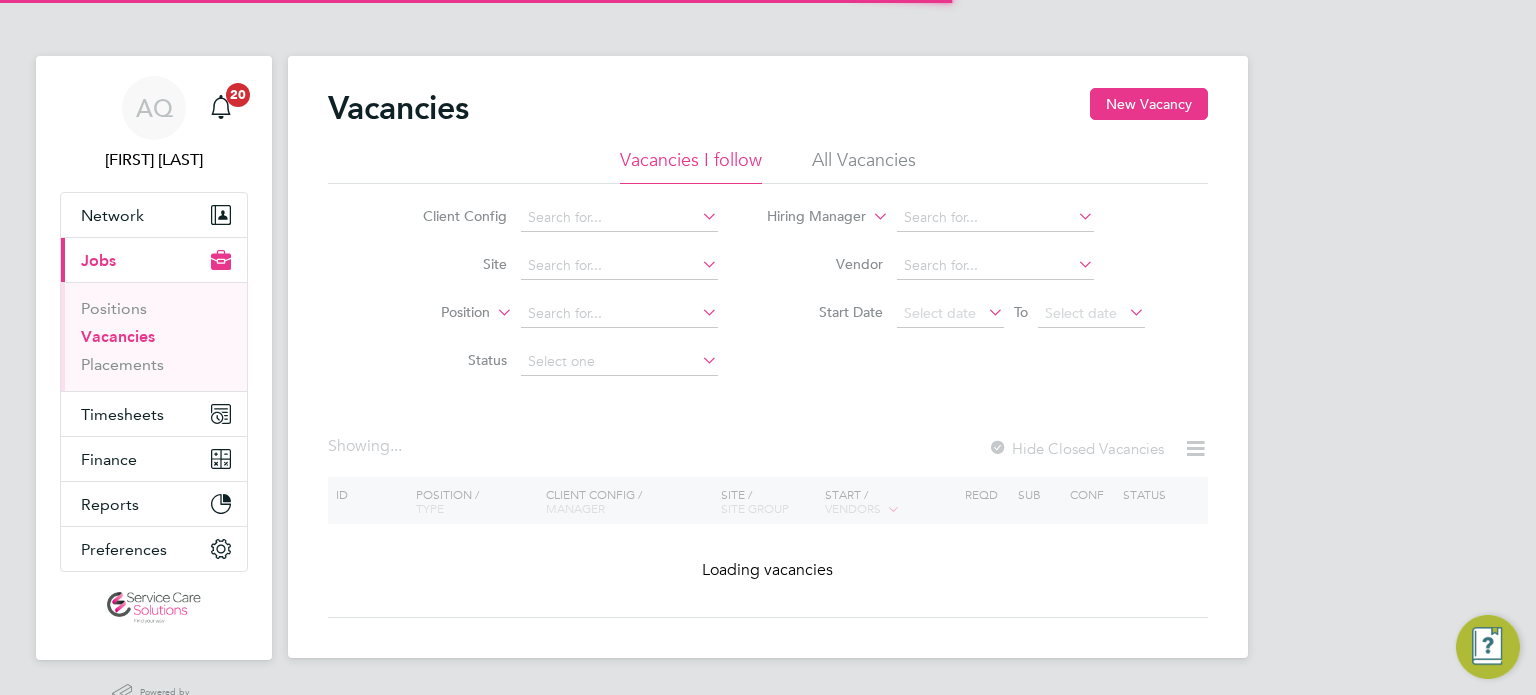 scroll, scrollTop: 0, scrollLeft: 0, axis: both 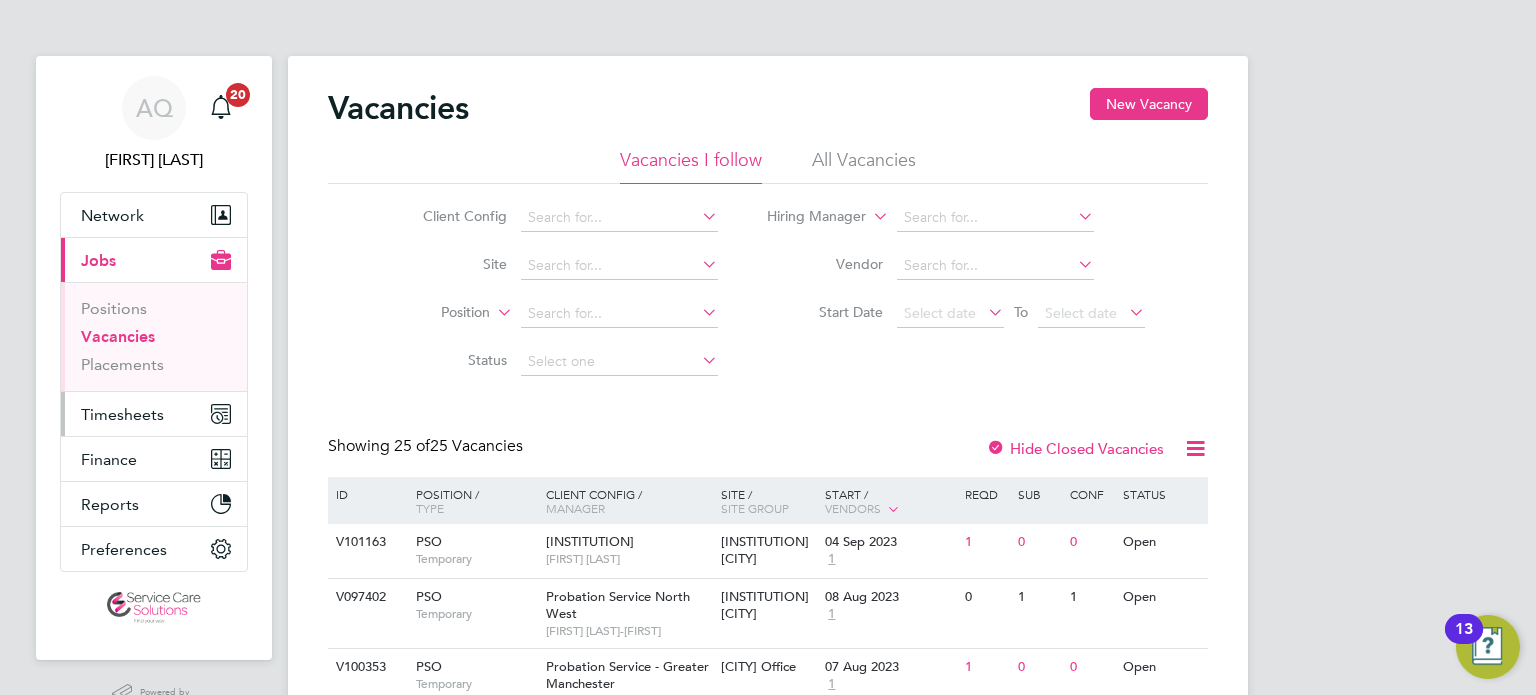 click on "Timesheets" at bounding box center (122, 414) 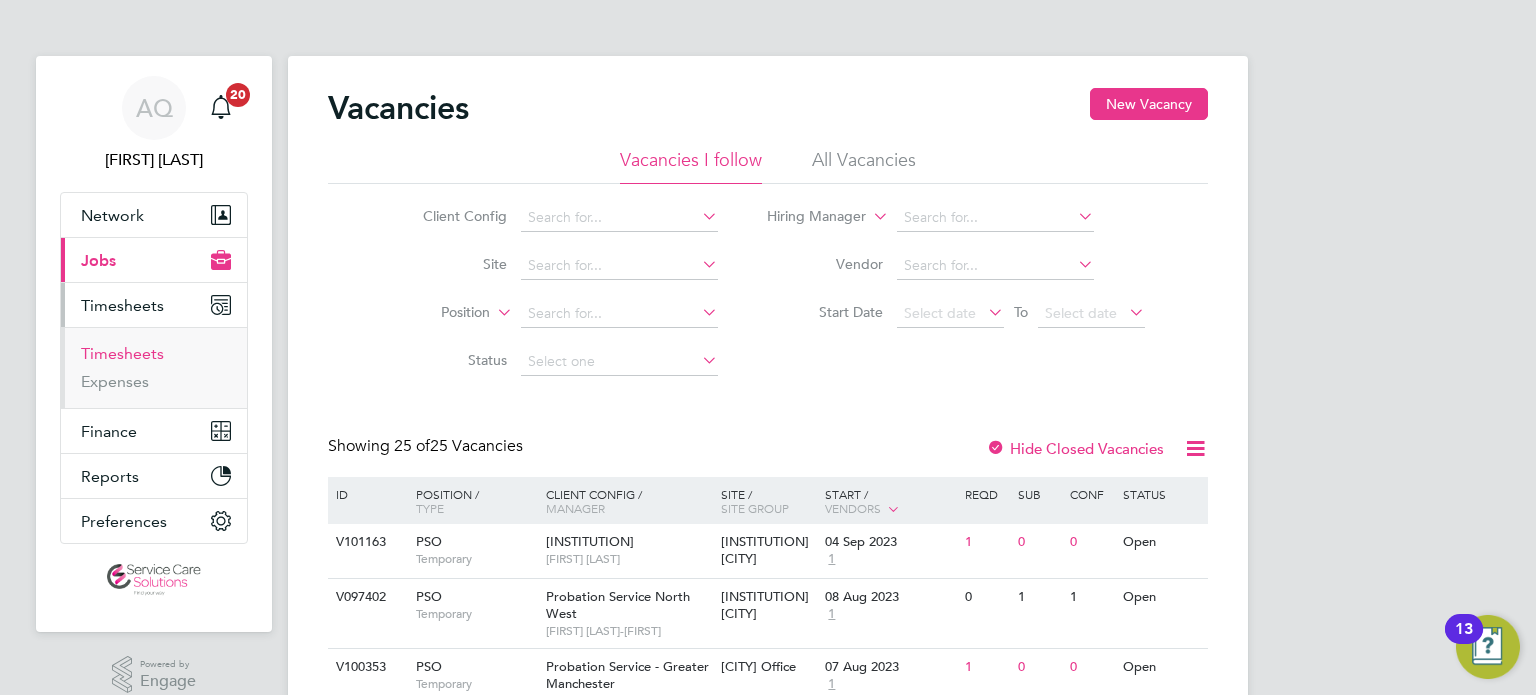 click on "Timesheets" at bounding box center [122, 353] 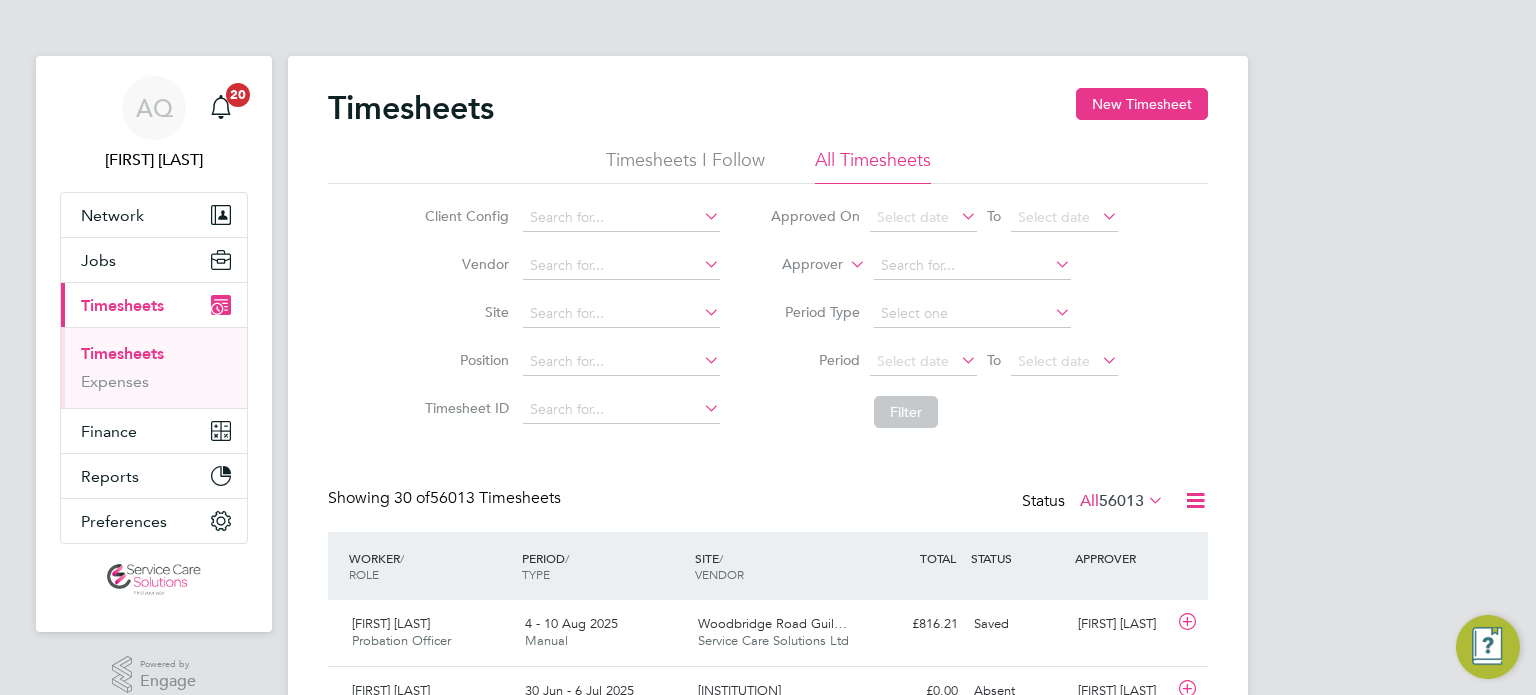scroll, scrollTop: 9, scrollLeft: 10, axis: both 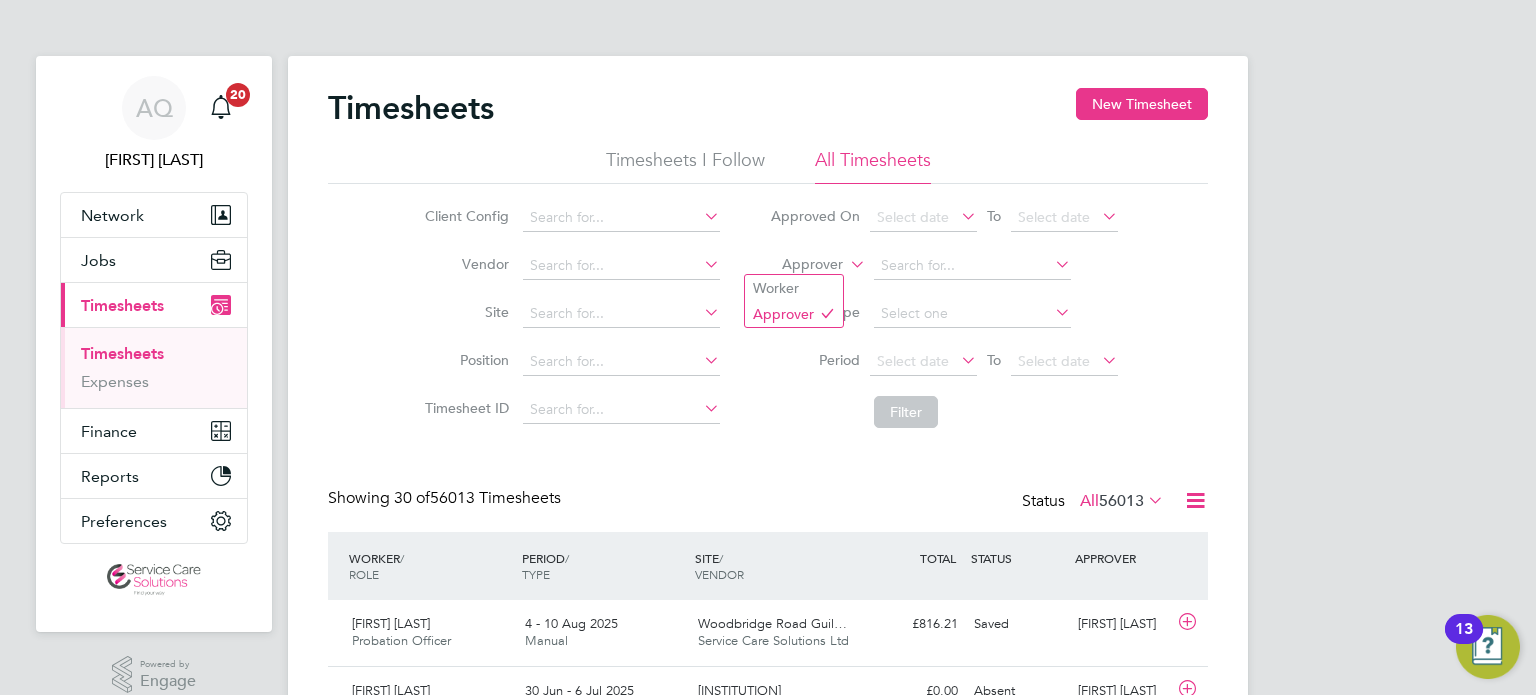 click on "Approver" 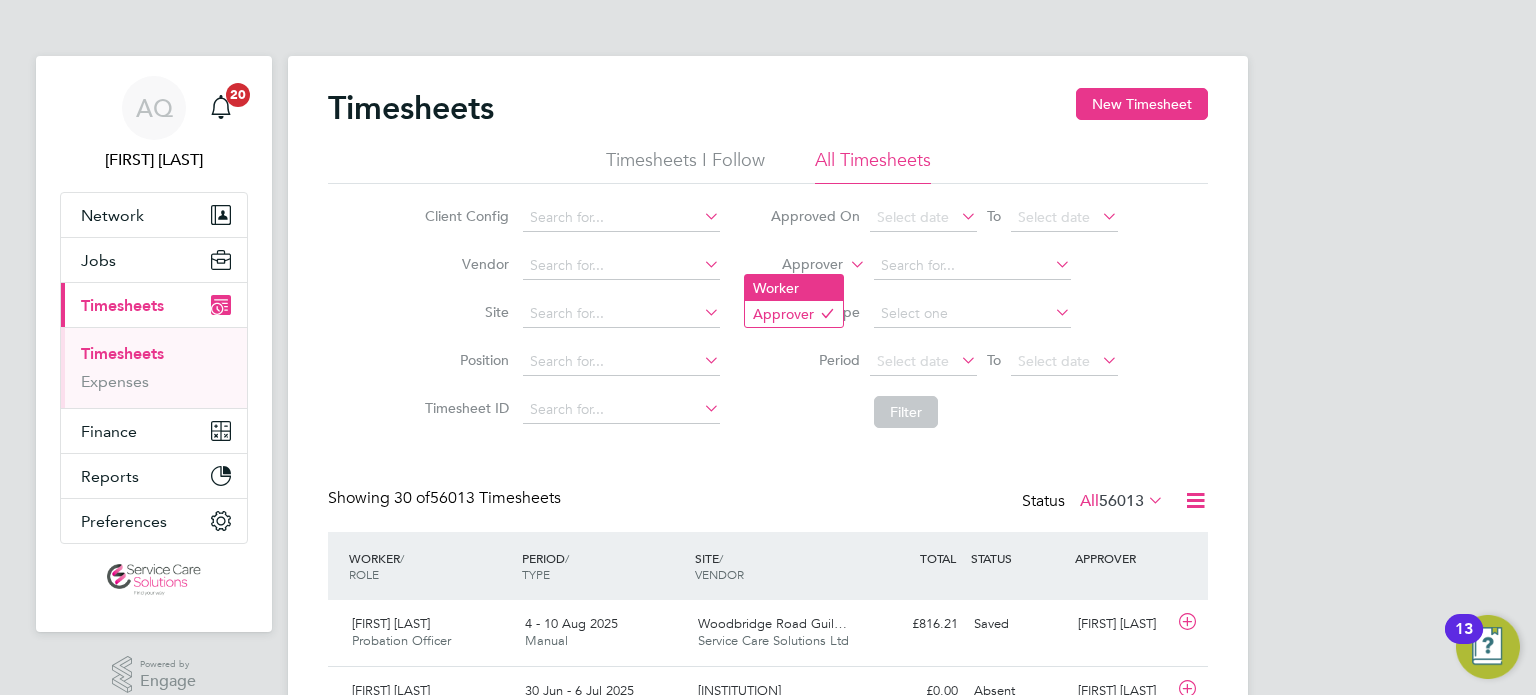 click on "Worker" 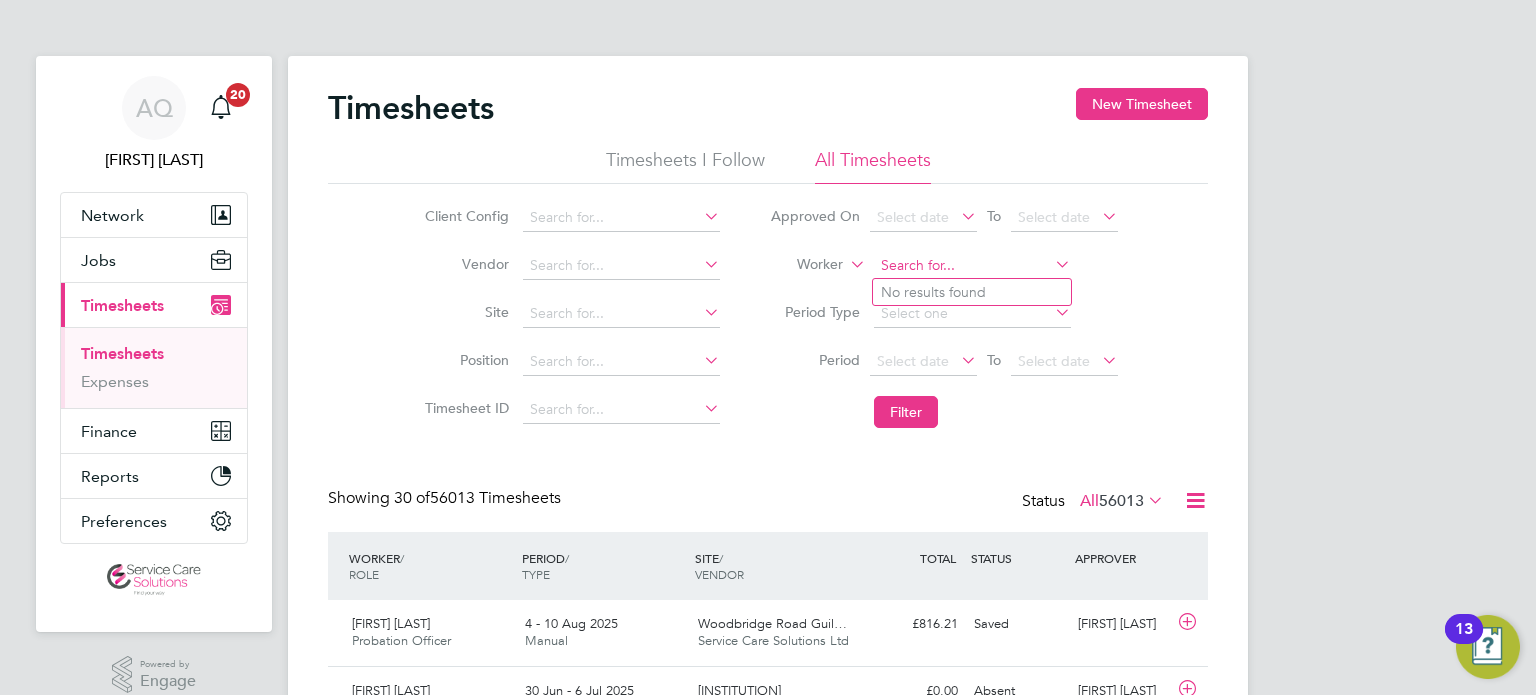 click 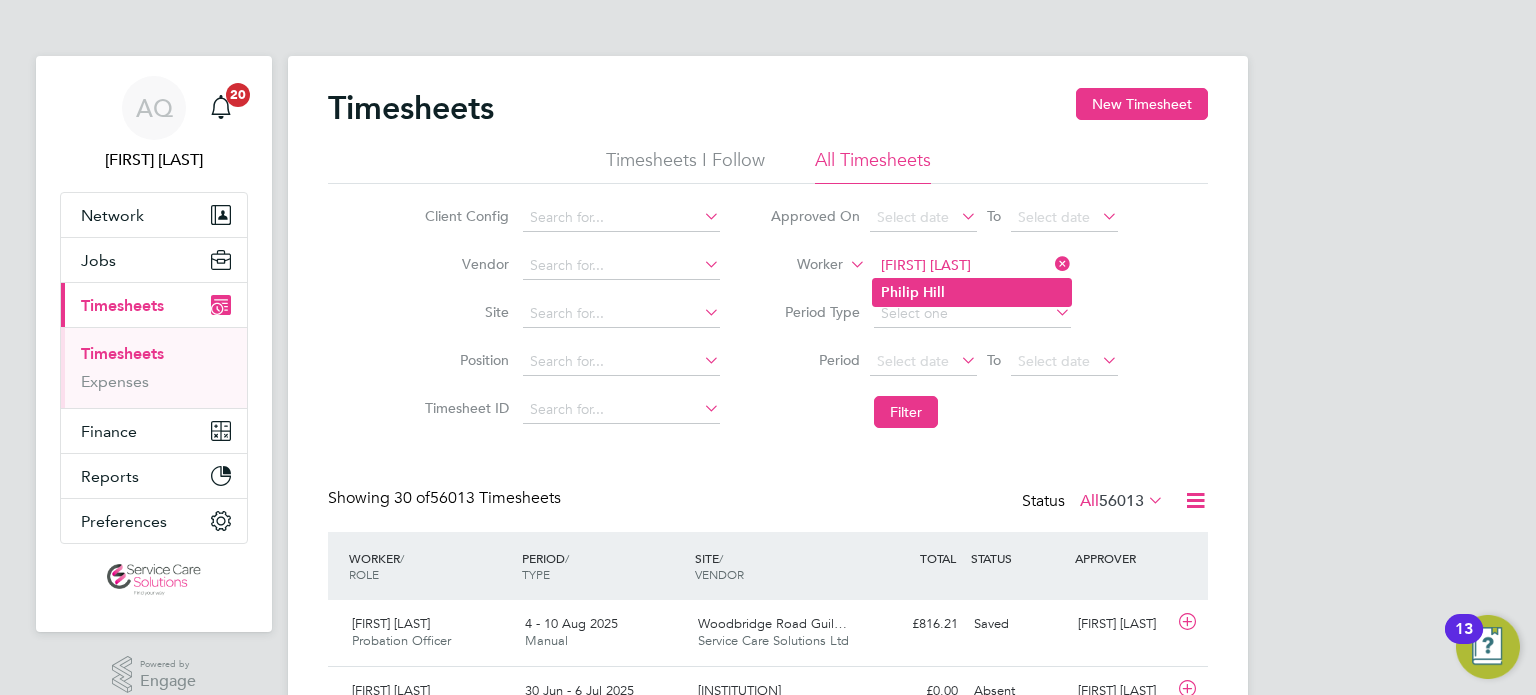 click on "[FIRST]   [LAST]" 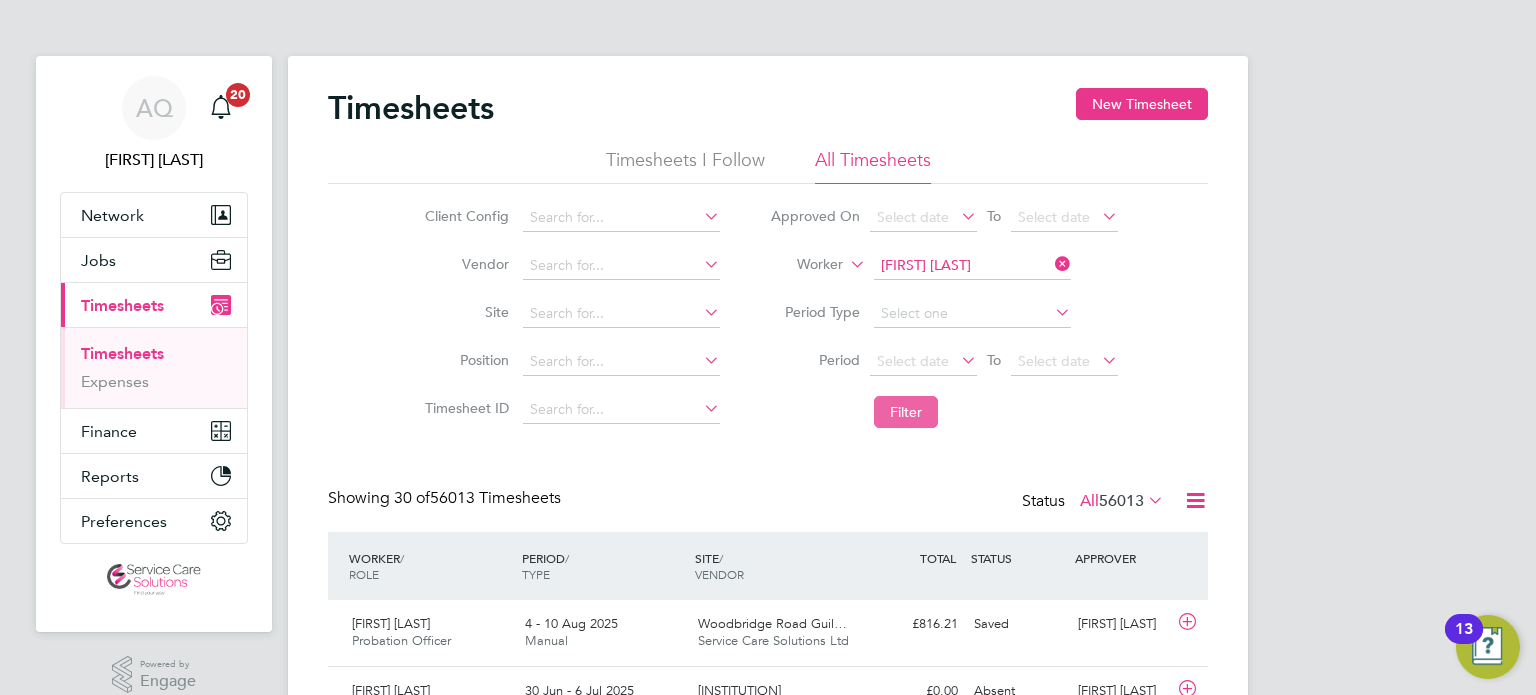 click on "Filter" 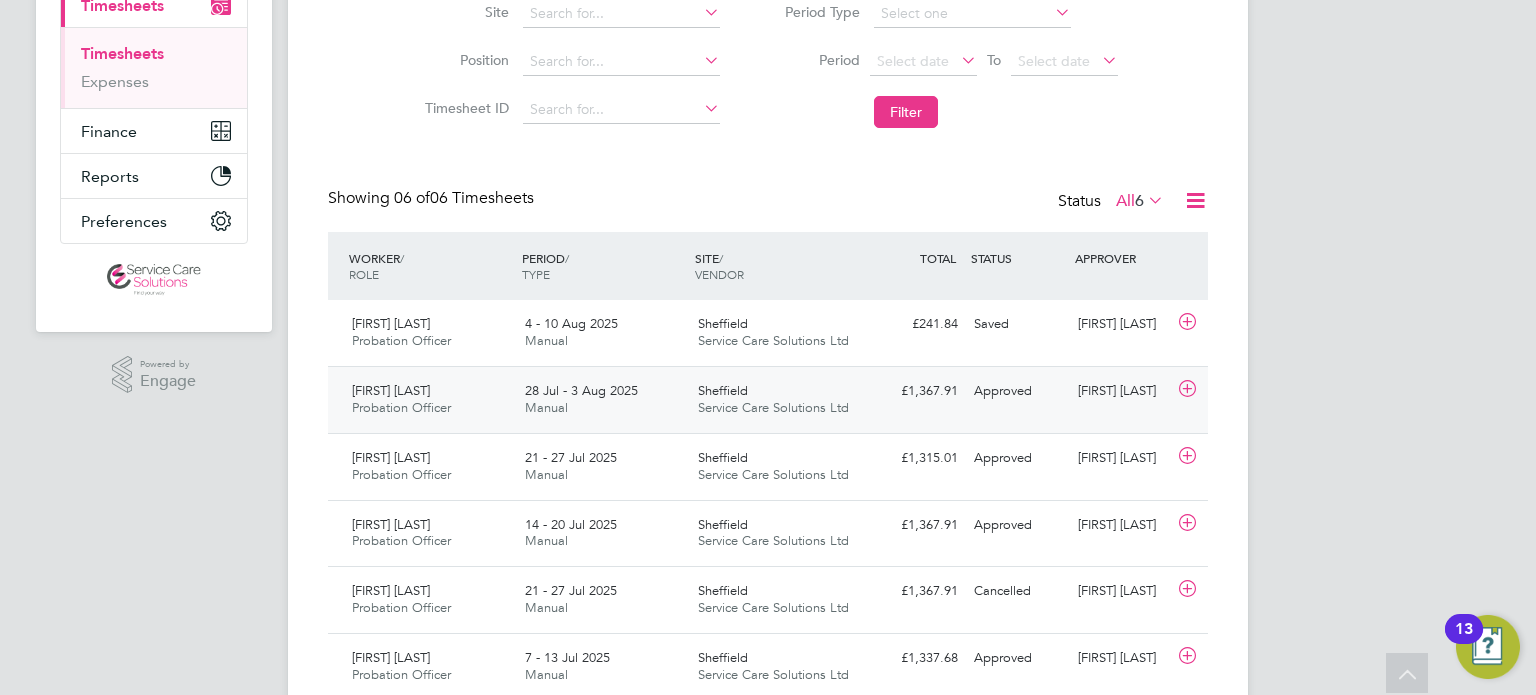 click on "[FIRST] [LAST]" 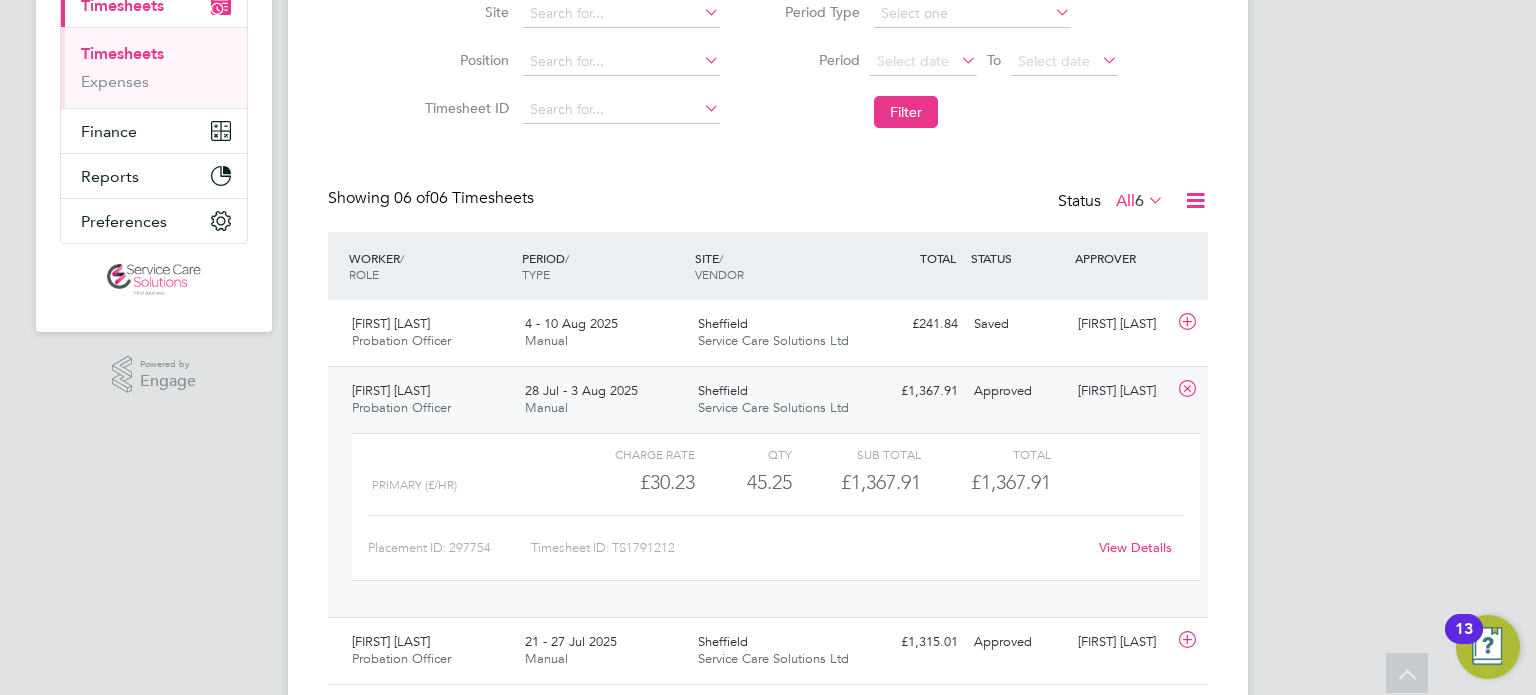 click on "View Details" 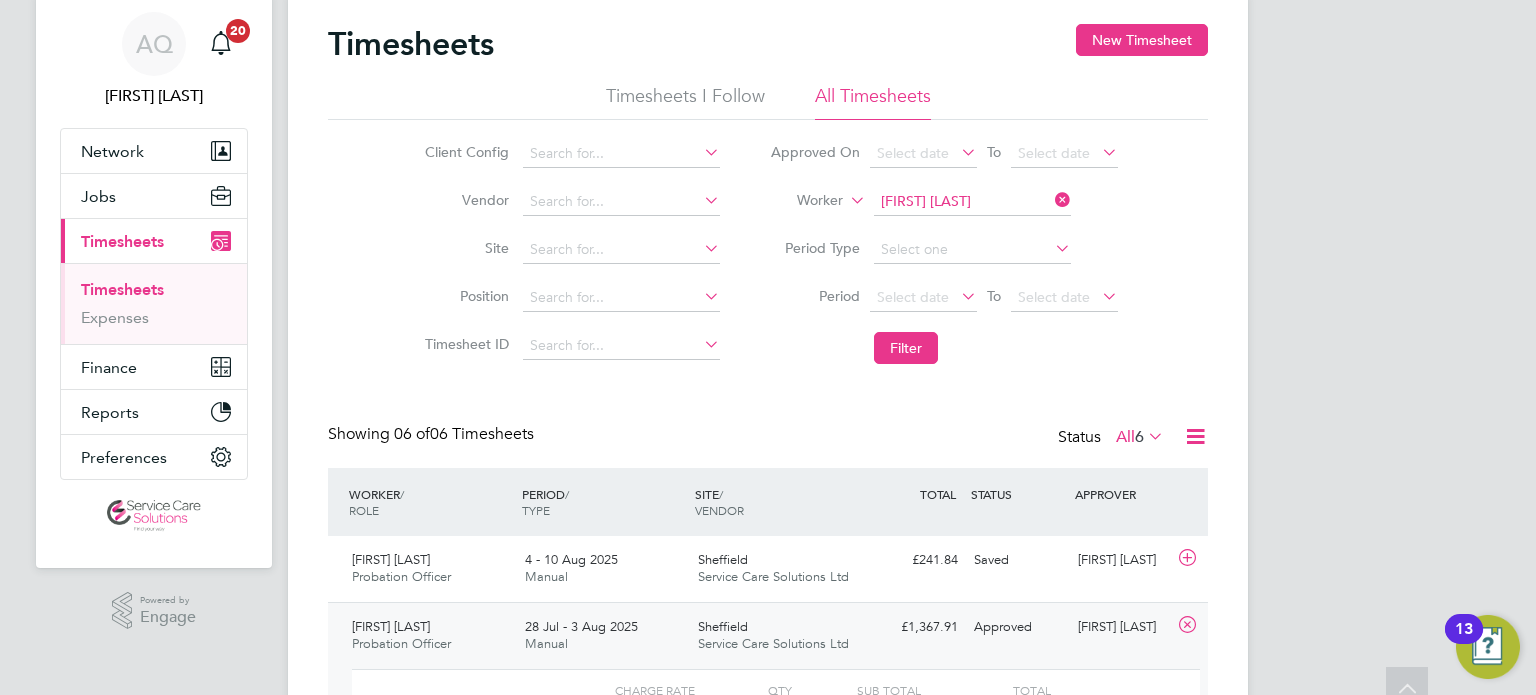 scroll, scrollTop: 0, scrollLeft: 0, axis: both 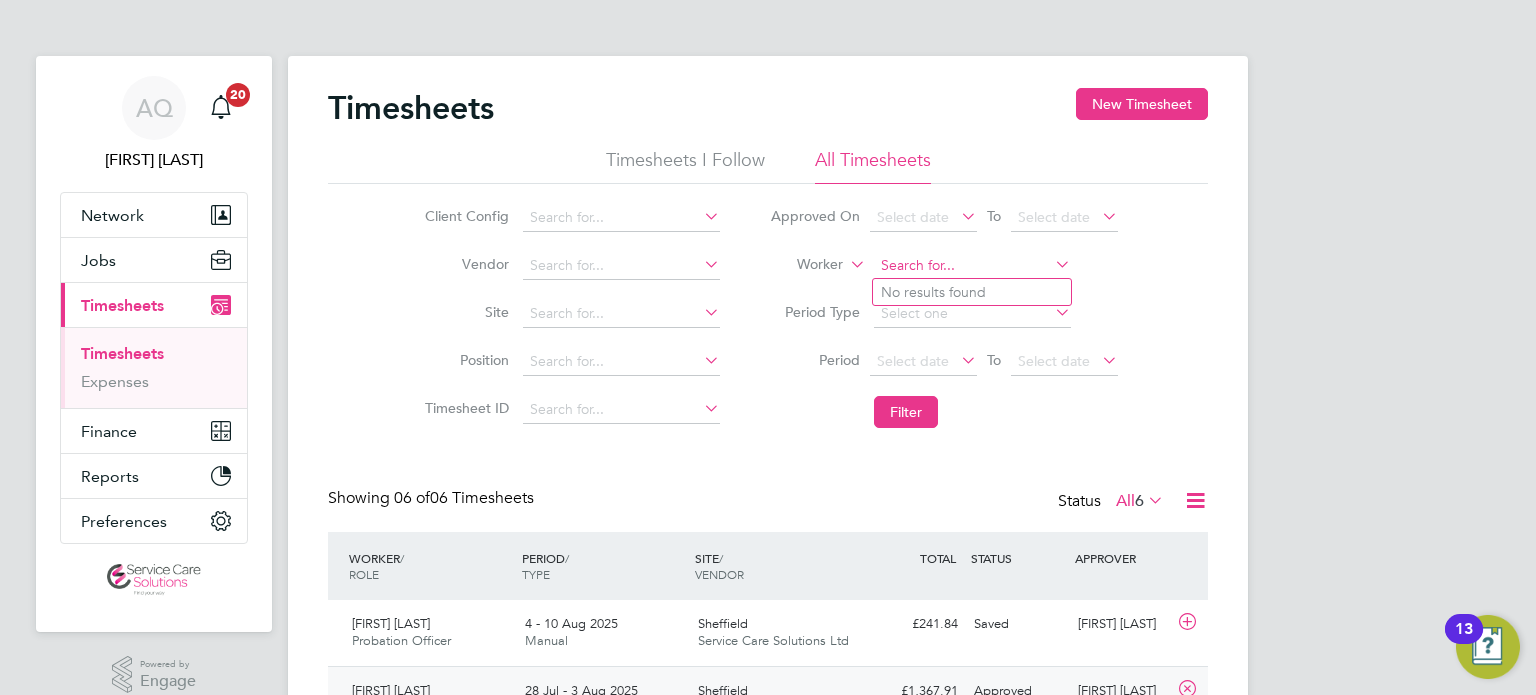 click 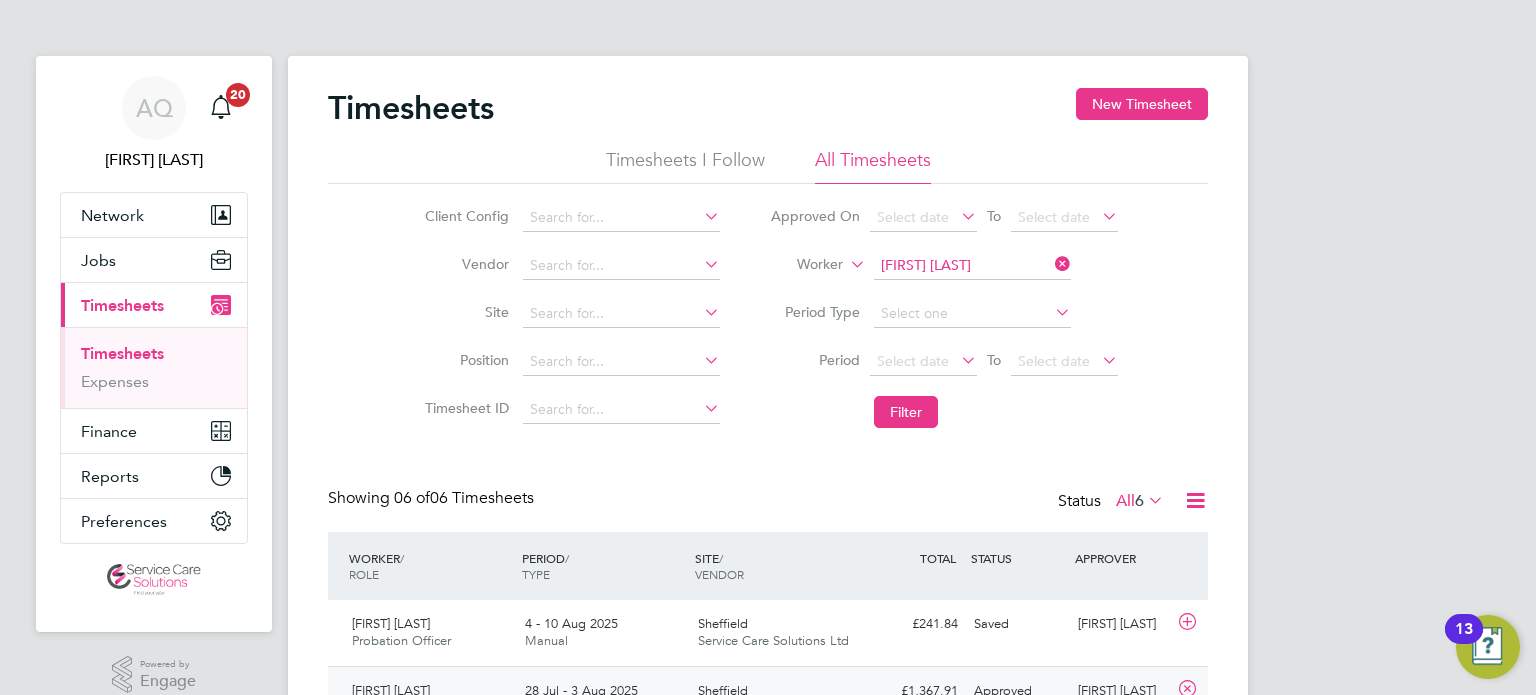 click on "[LAST]" 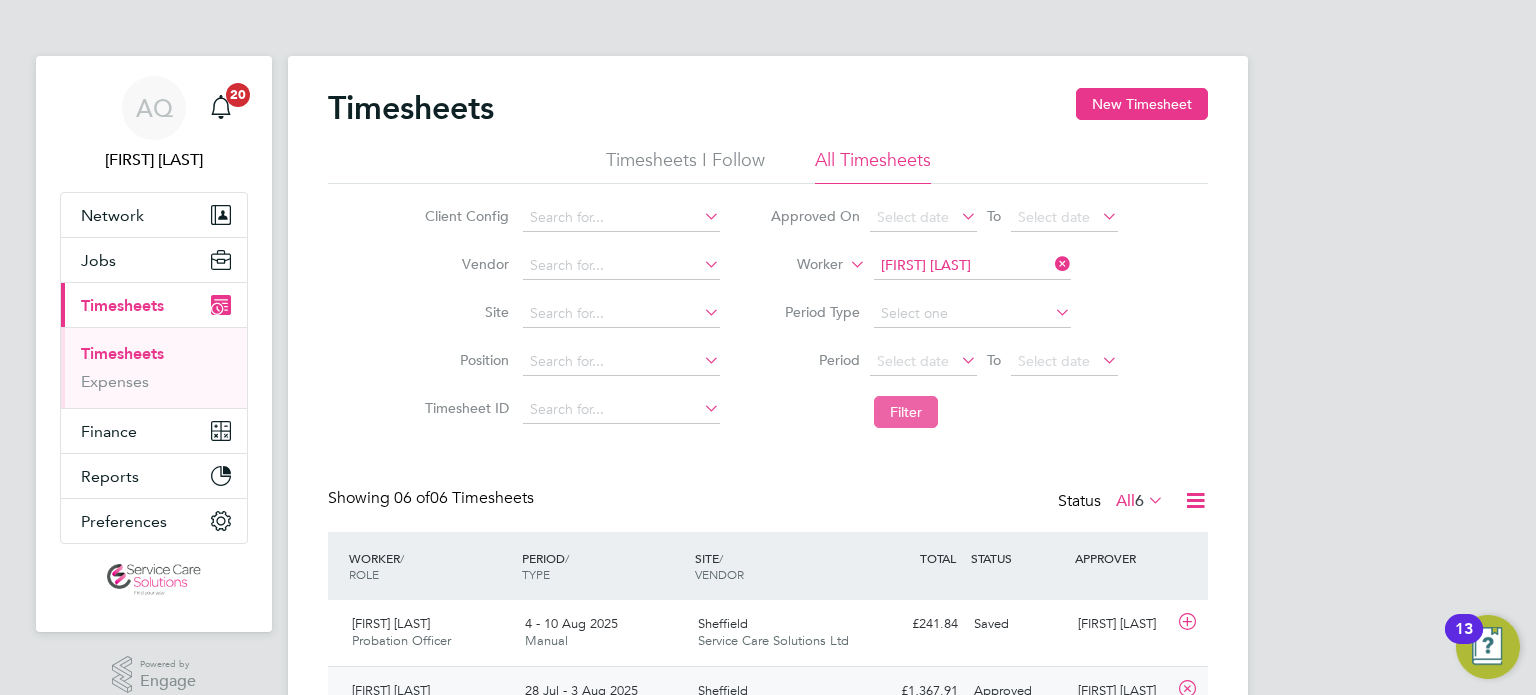 click on "Filter" 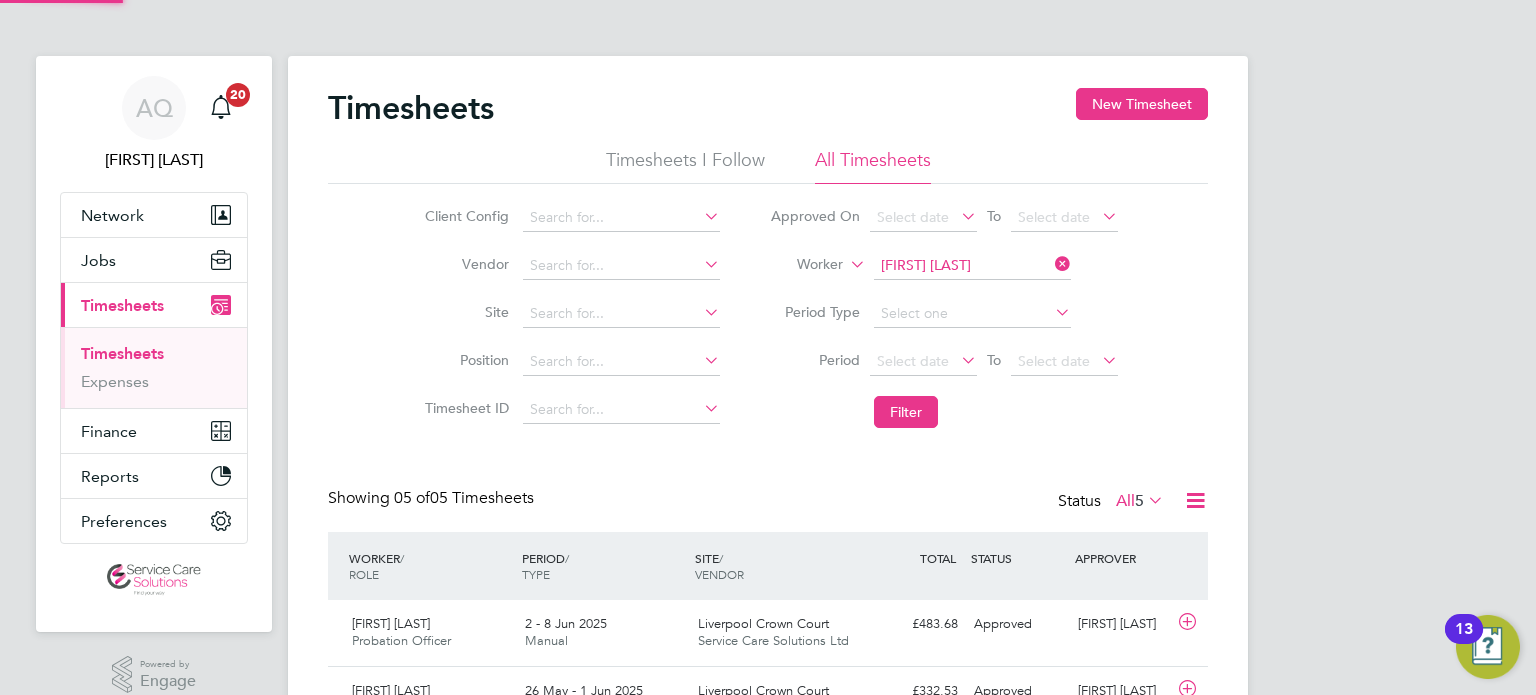 scroll, scrollTop: 9, scrollLeft: 10, axis: both 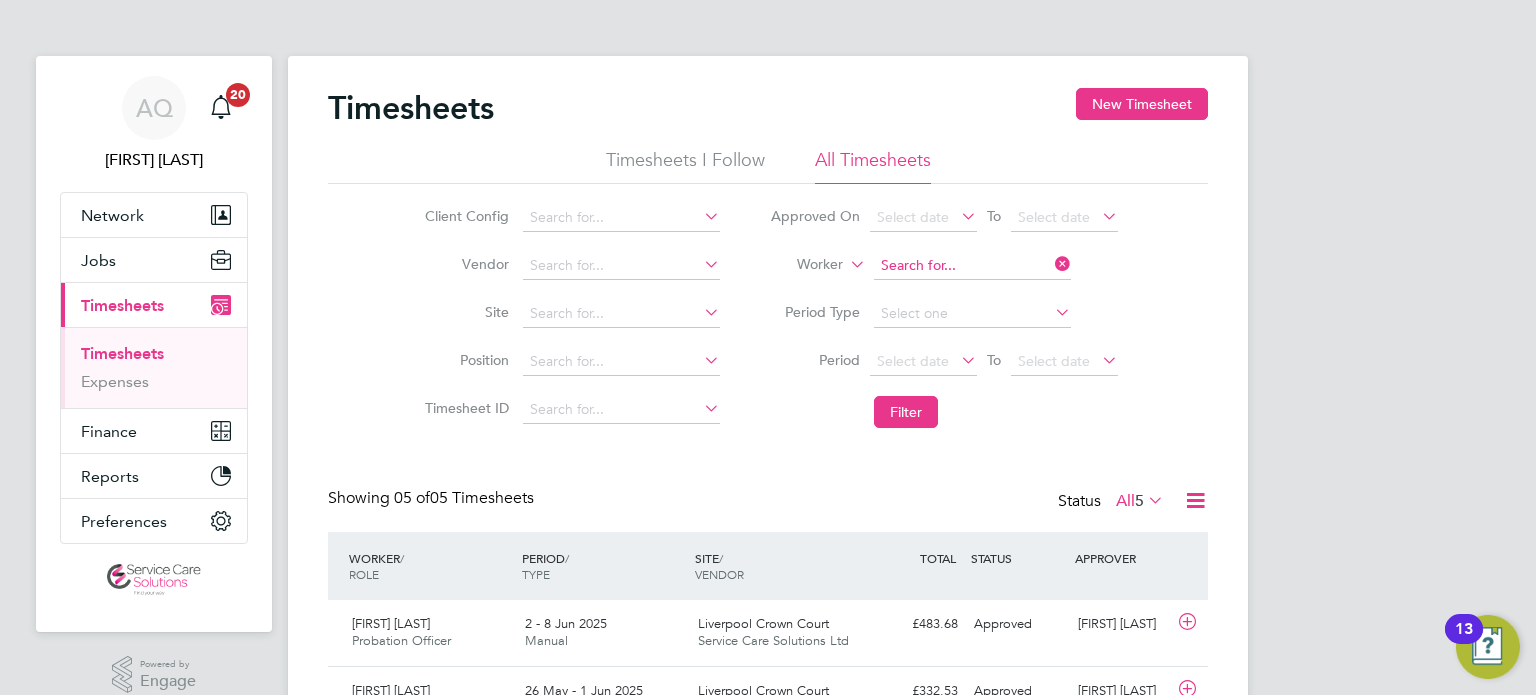 click 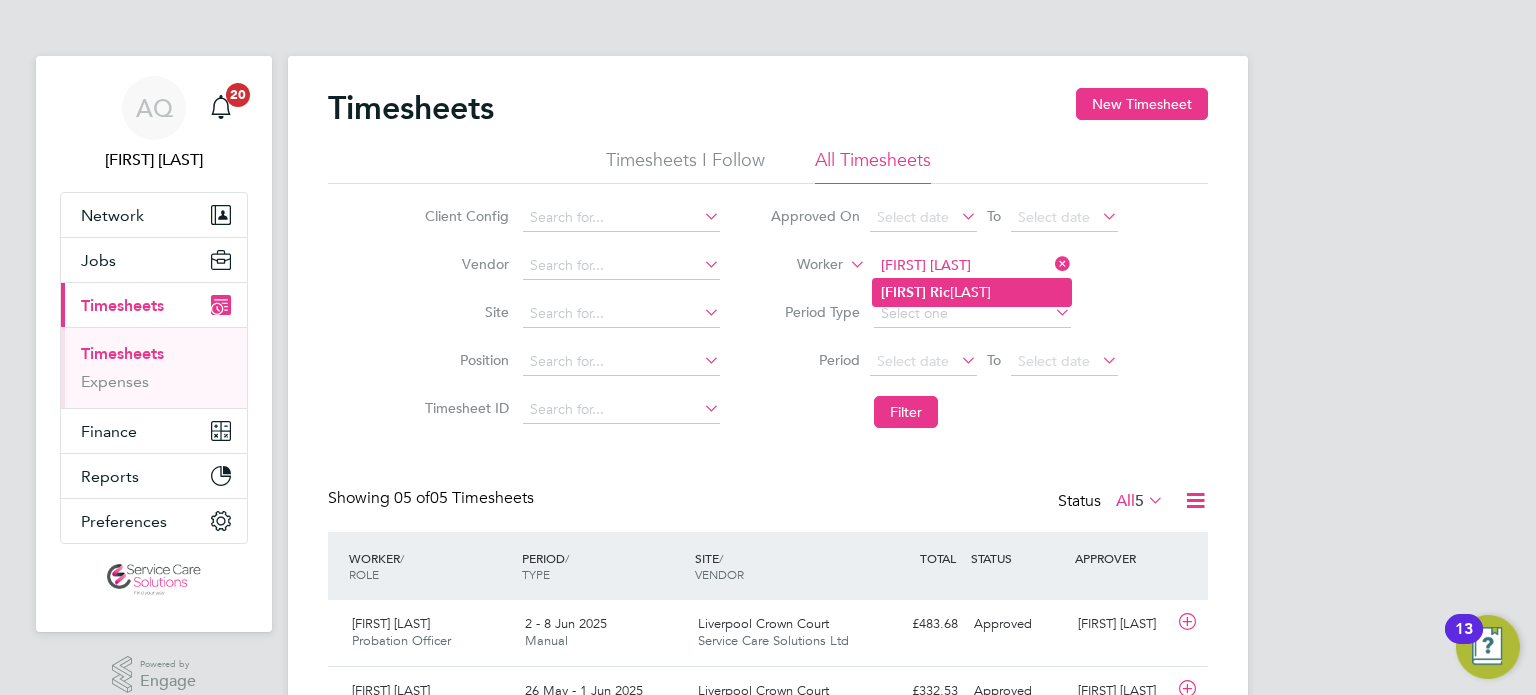click on "[FIRST]   [LAST]" 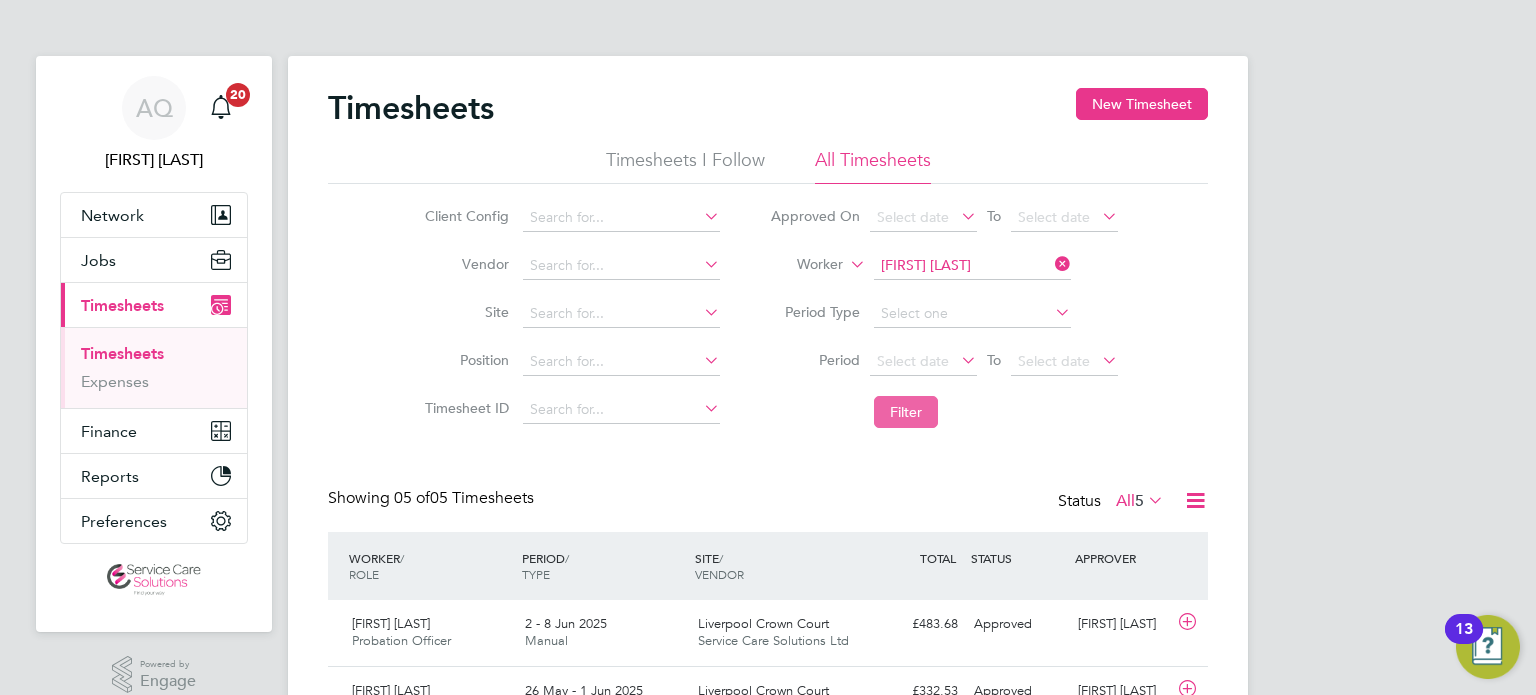 click on "Filter" 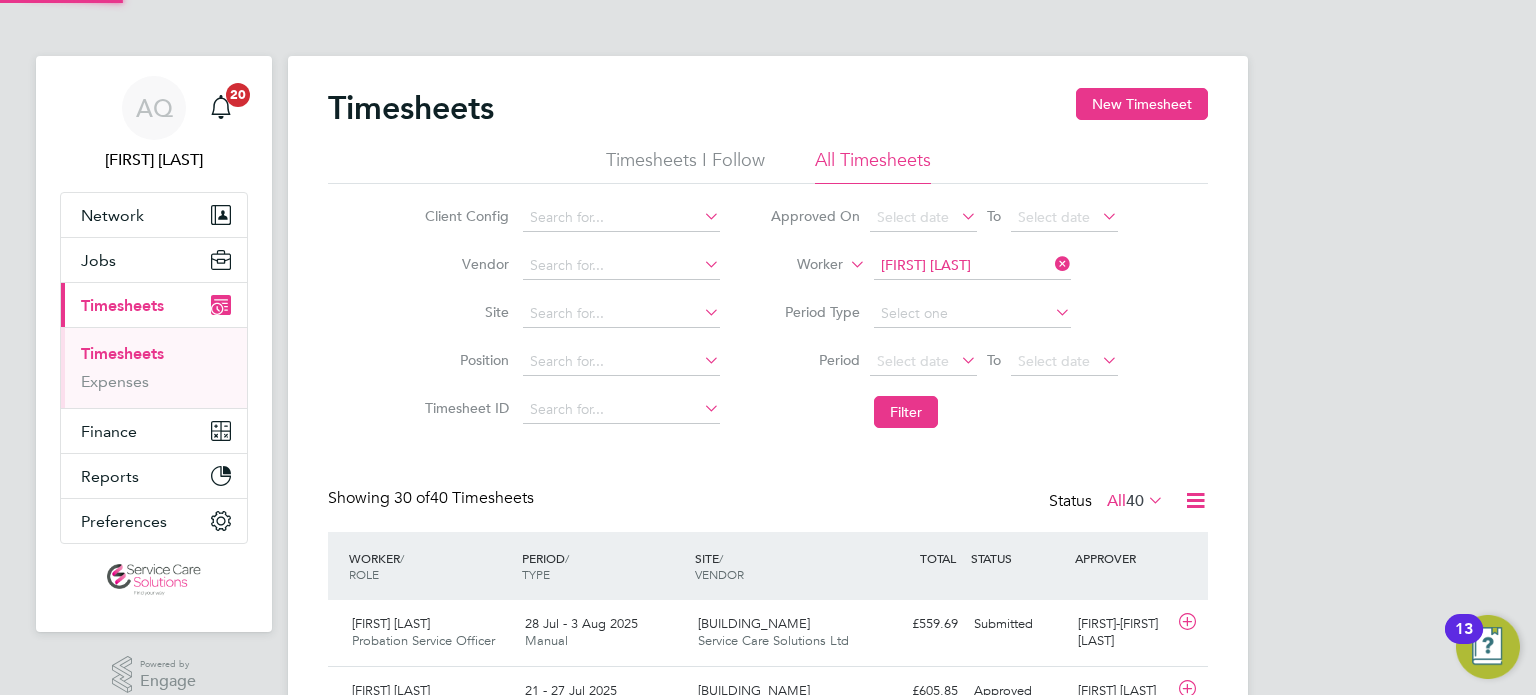 scroll, scrollTop: 9, scrollLeft: 10, axis: both 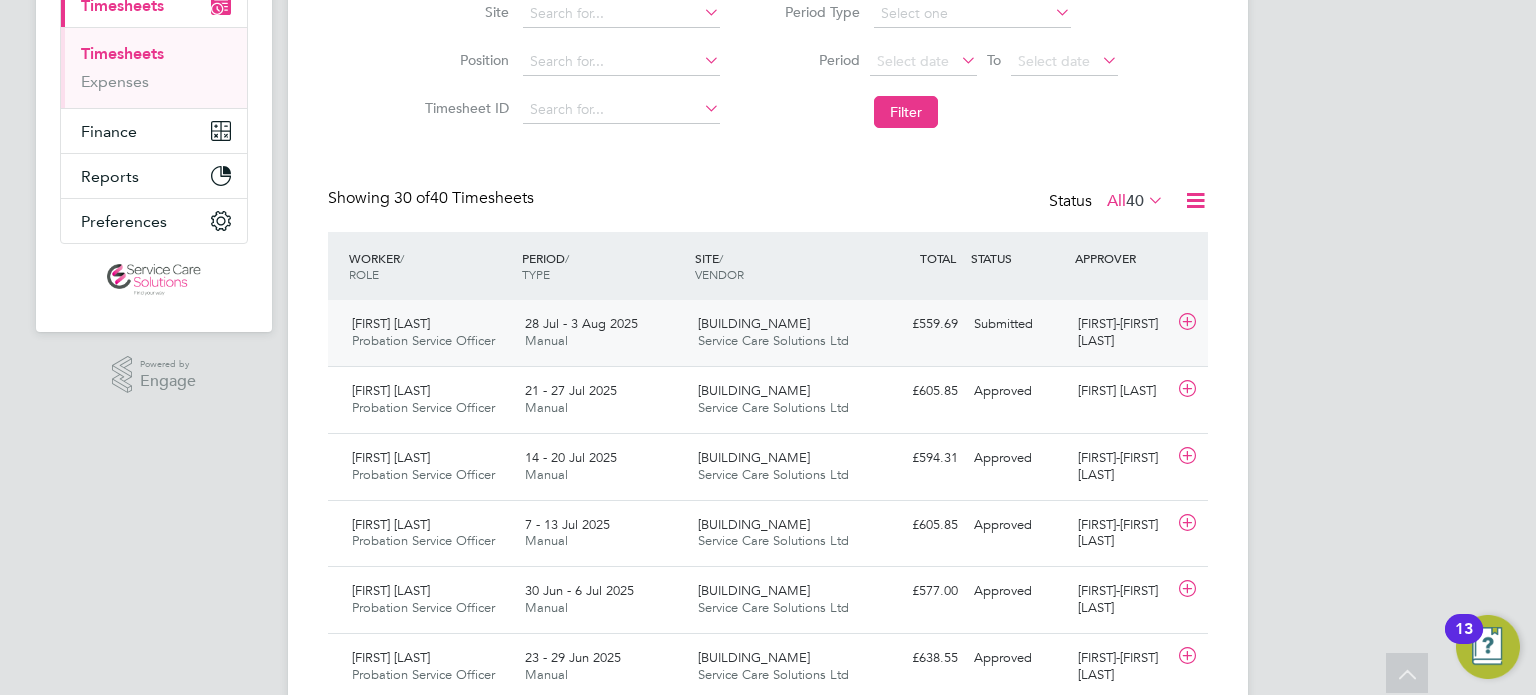 click on "[FIRST]-[FIRST] [LAST]" 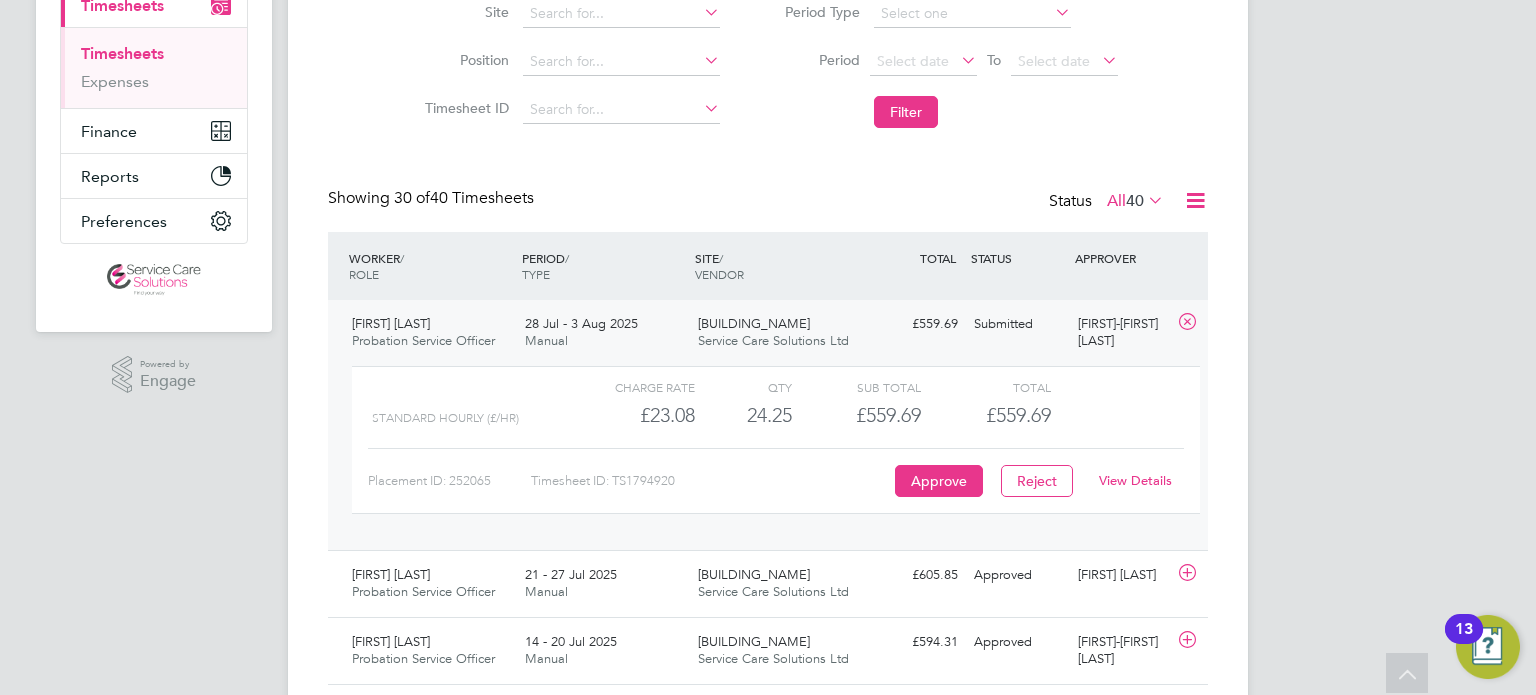 click on "View Details" 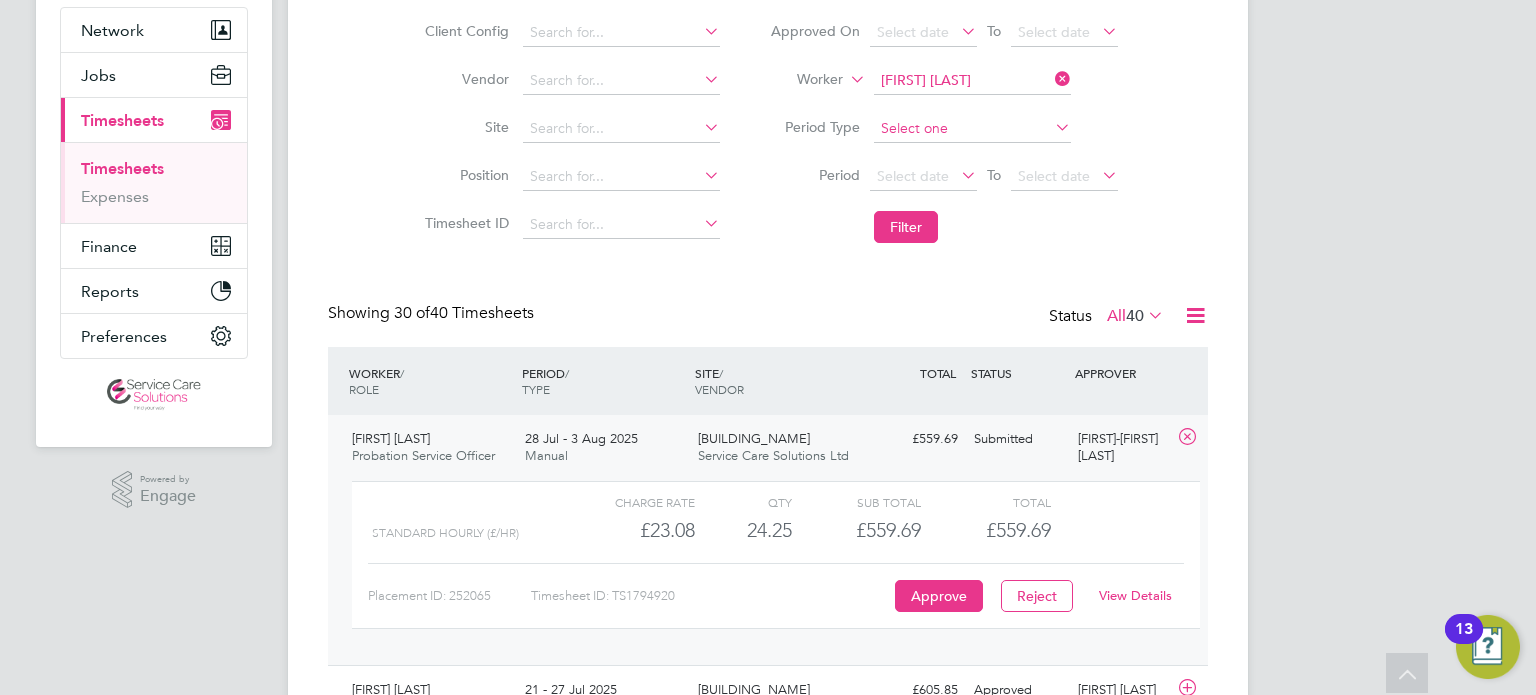 scroll, scrollTop: 100, scrollLeft: 0, axis: vertical 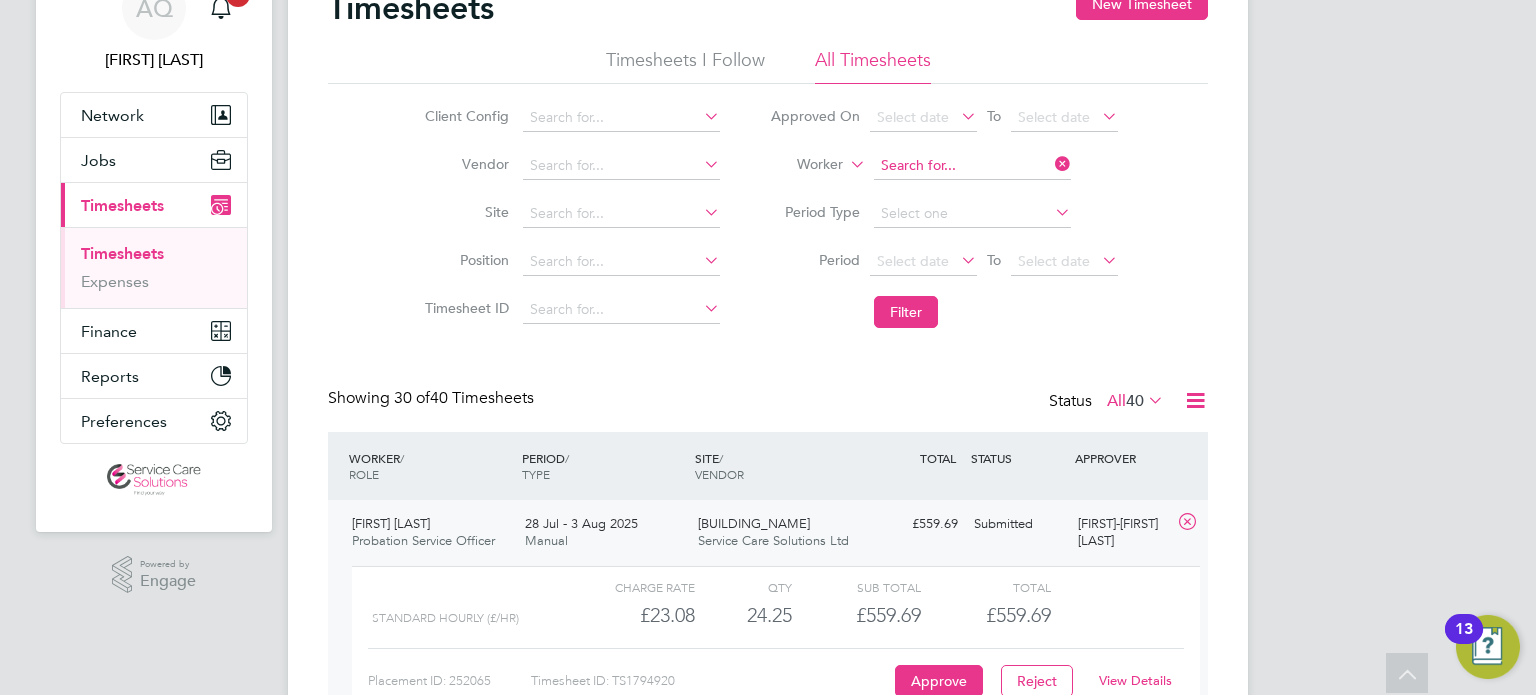 click 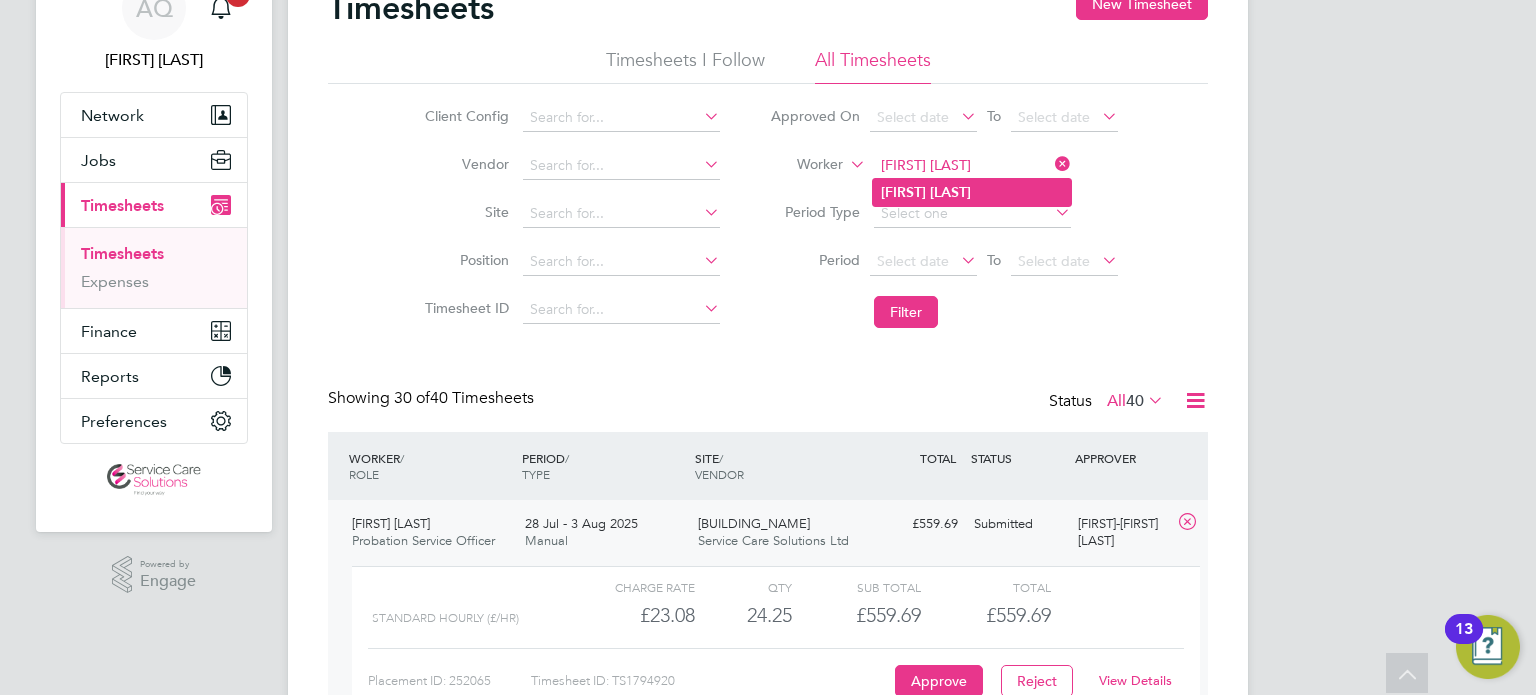 drag, startPoint x: 960, startPoint y: 197, endPoint x: 931, endPoint y: 303, distance: 109.89541 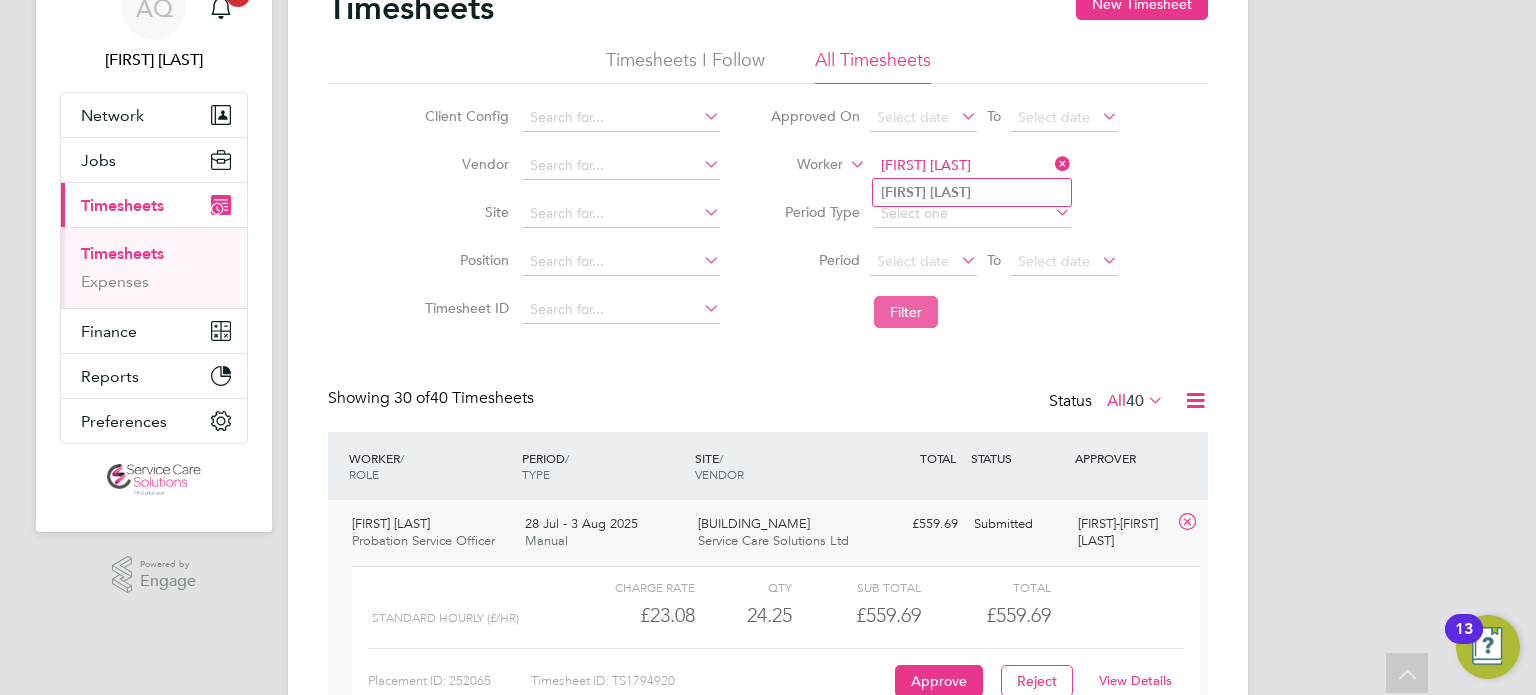 click on "[LAST]" 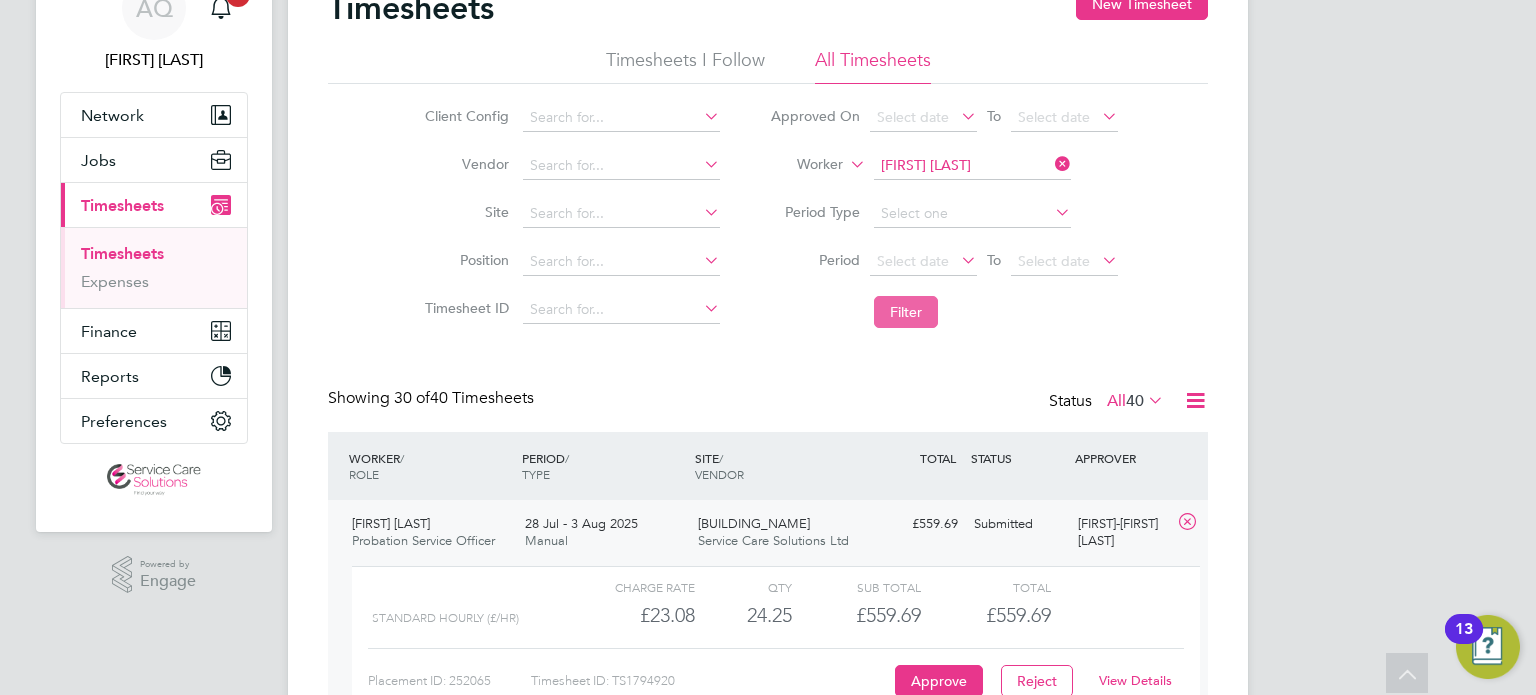 click on "Filter" 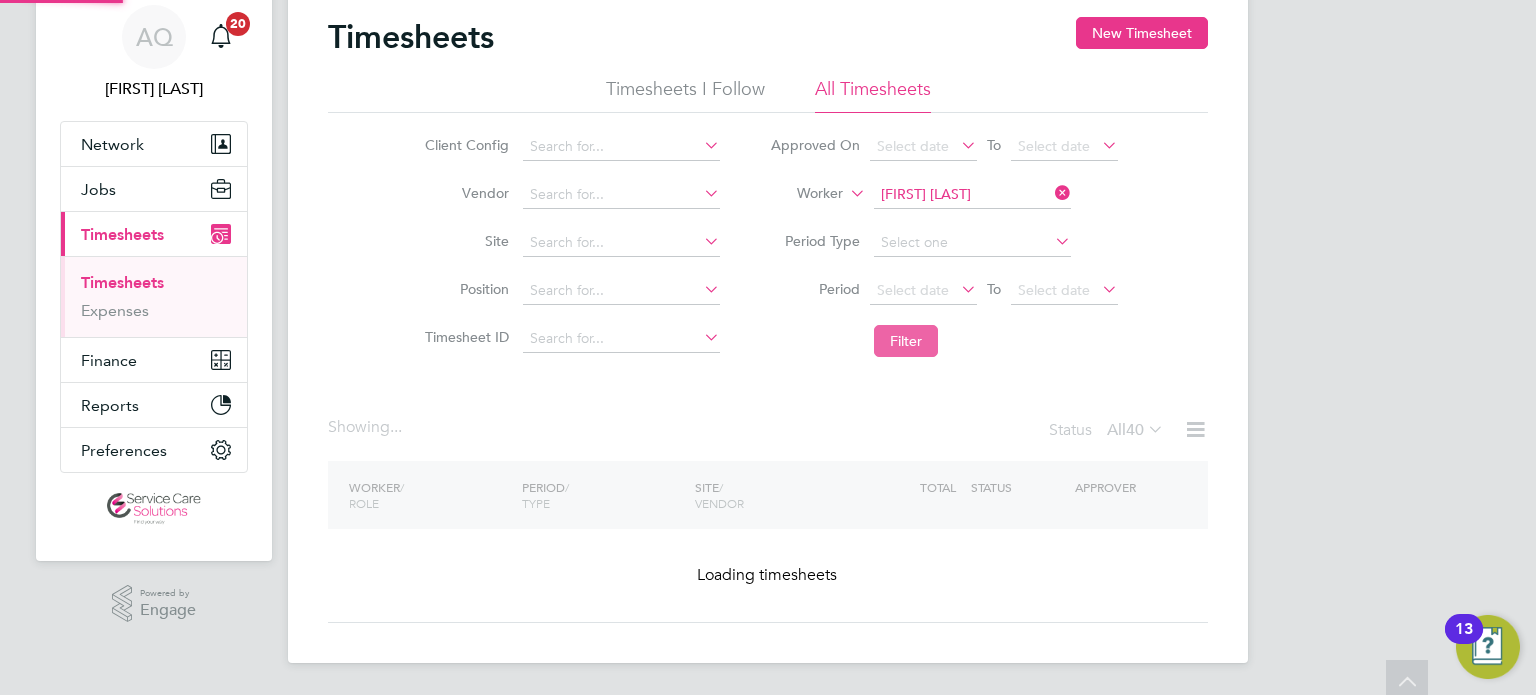 scroll, scrollTop: 100, scrollLeft: 0, axis: vertical 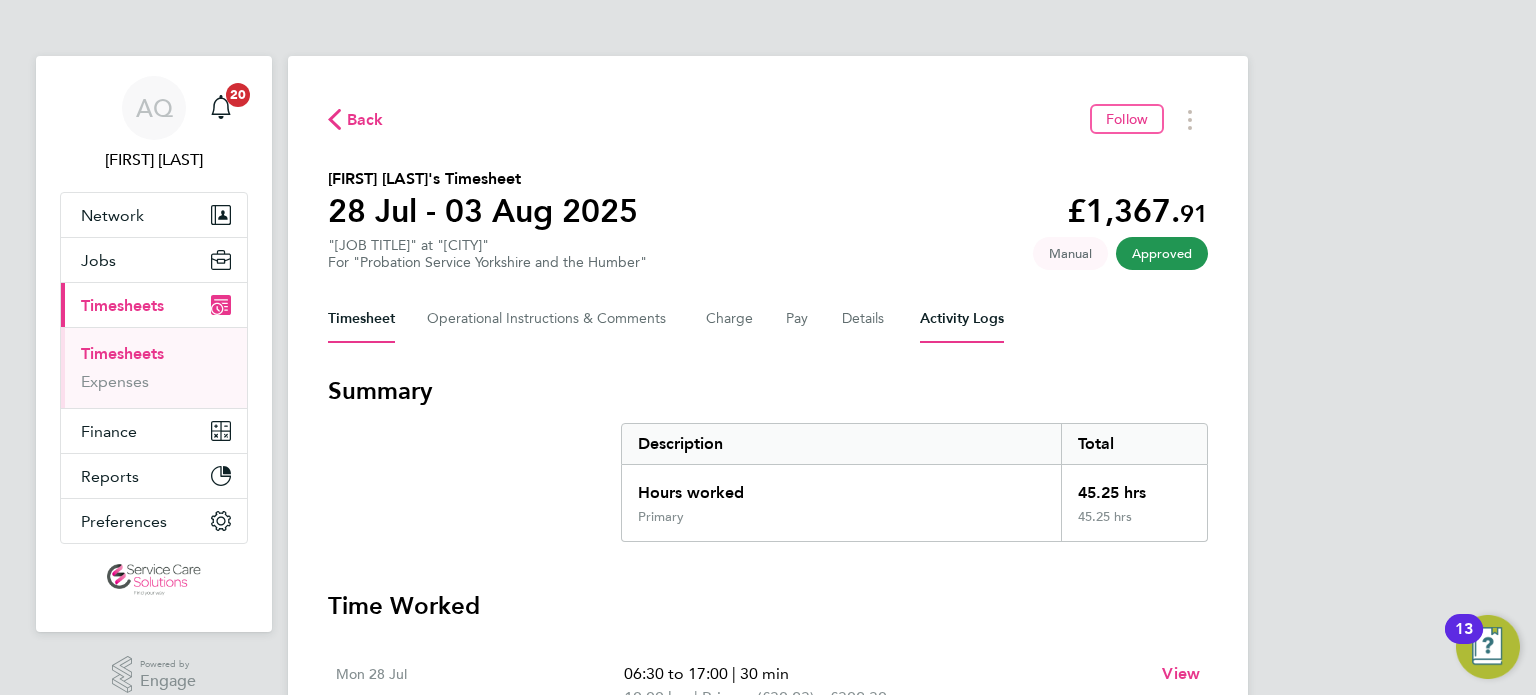 click on "Activity Logs" at bounding box center (962, 319) 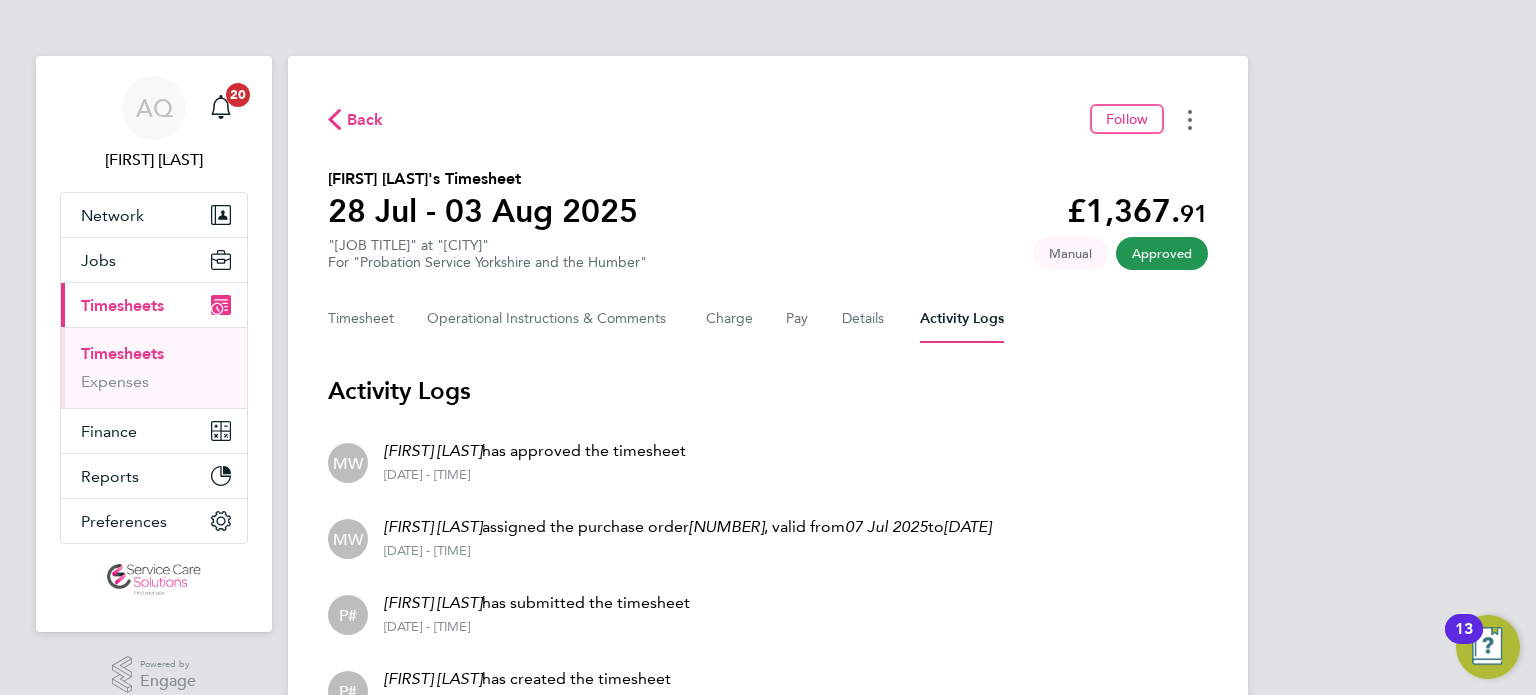 click at bounding box center (1190, 119) 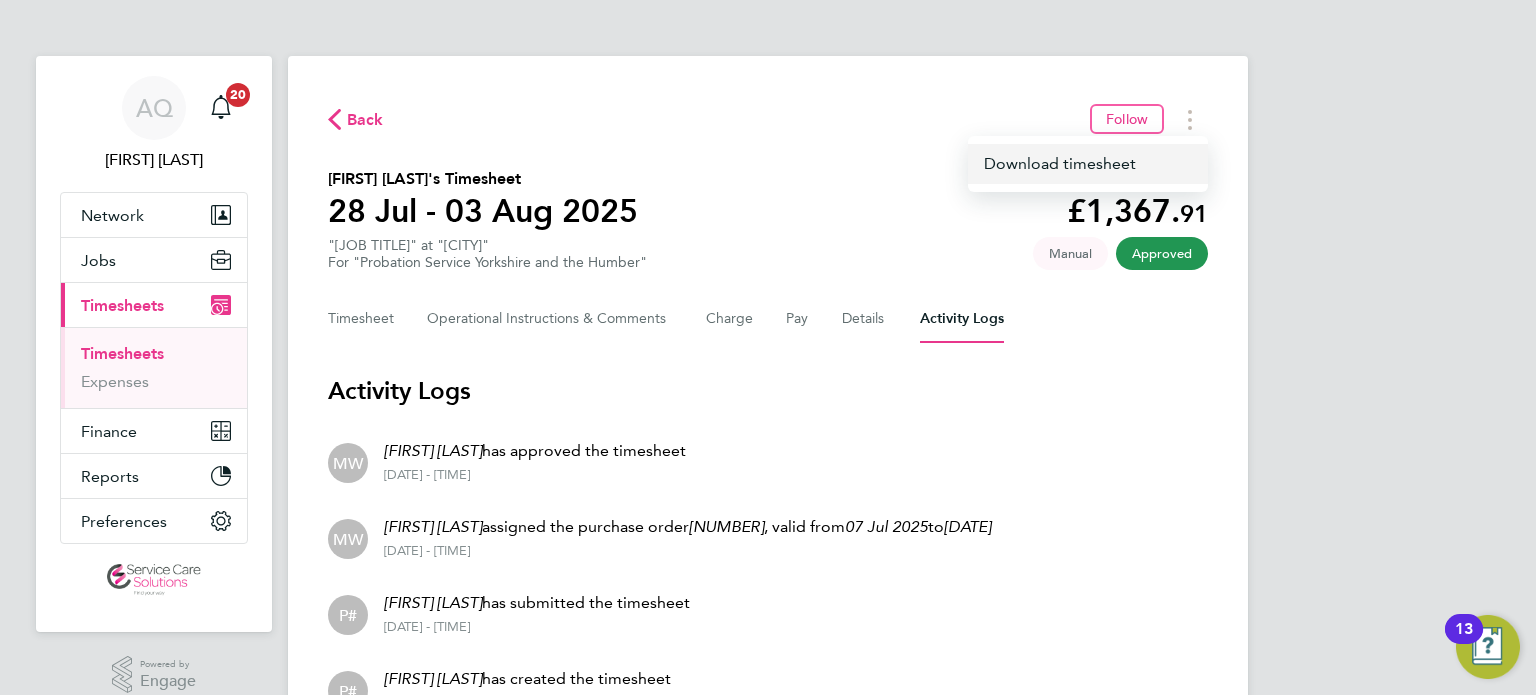 drag, startPoint x: 1019, startPoint y: 163, endPoint x: 1142, endPoint y: 128, distance: 127.88276 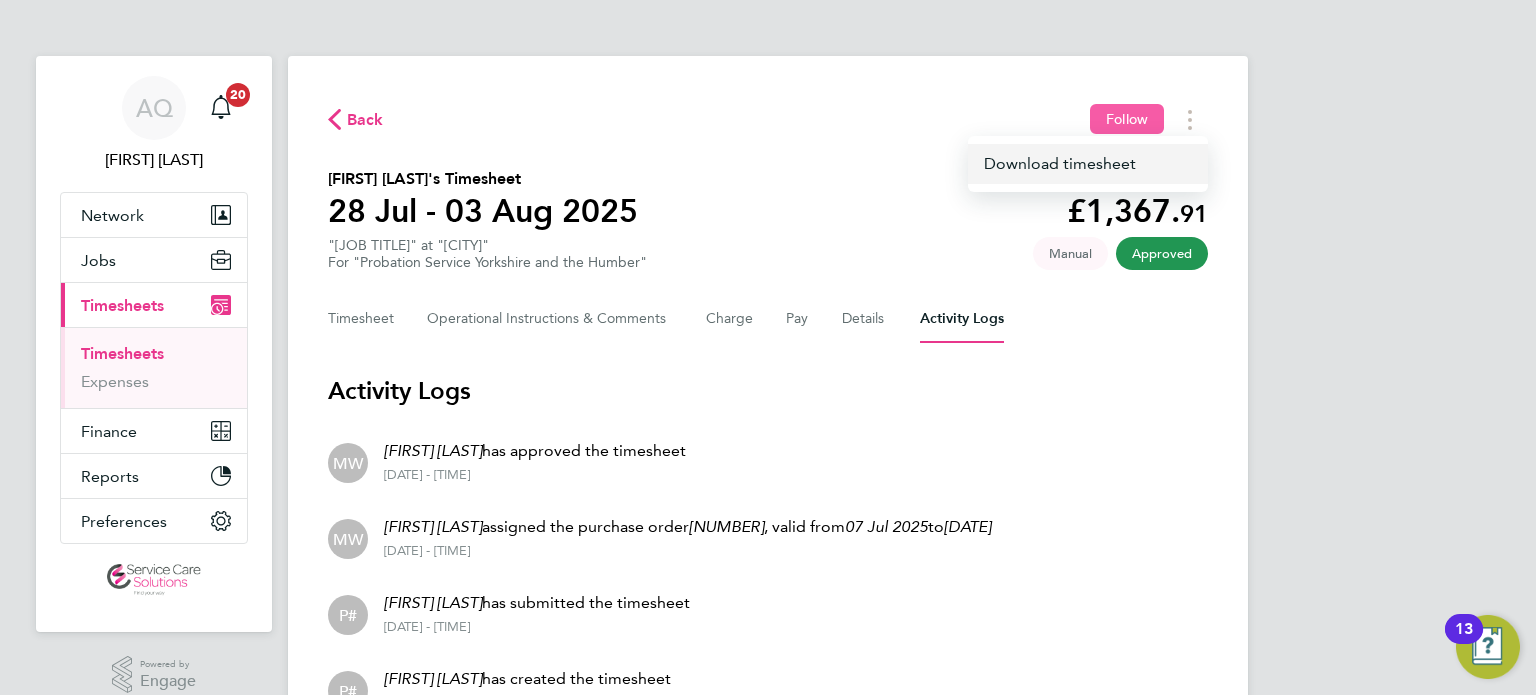 click on "Download timesheet" 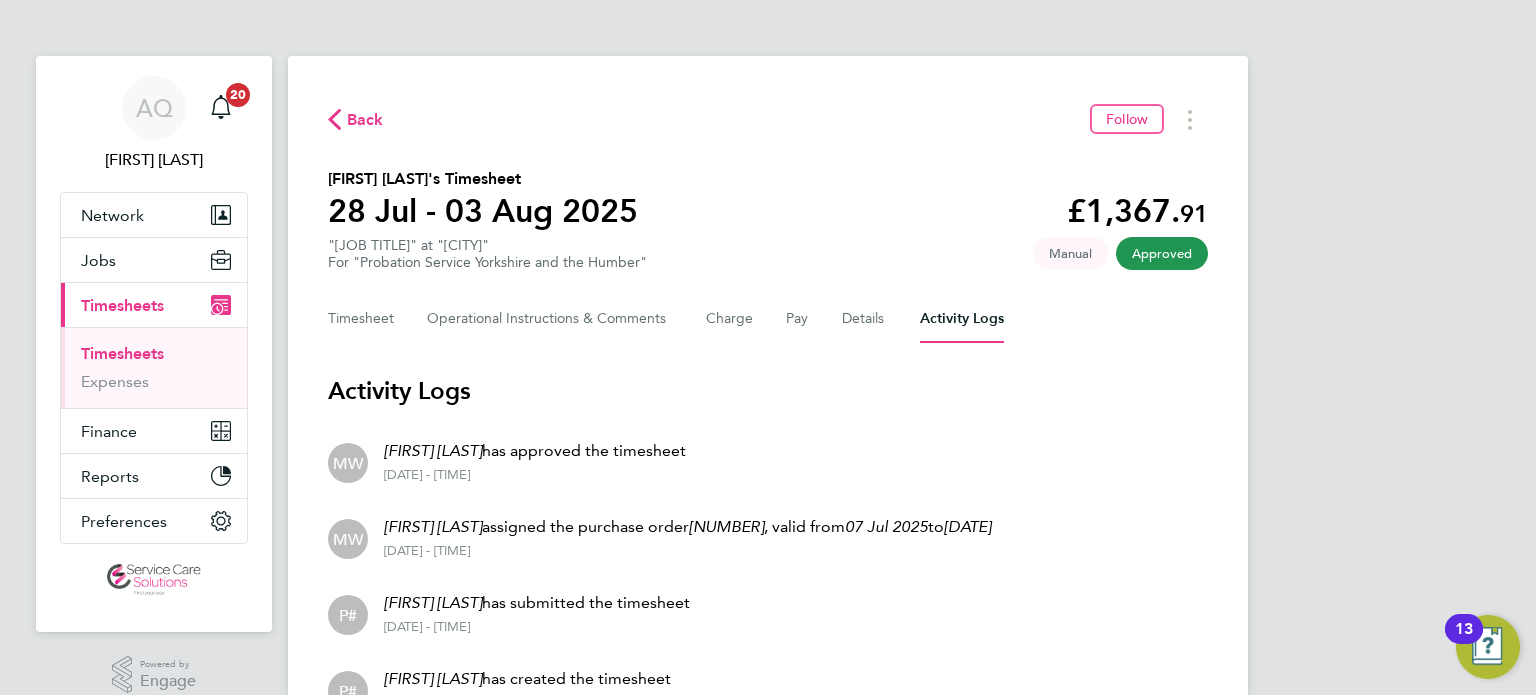 drag, startPoint x: 782, startPoint y: 166, endPoint x: 805, endPoint y: 175, distance: 24.698177 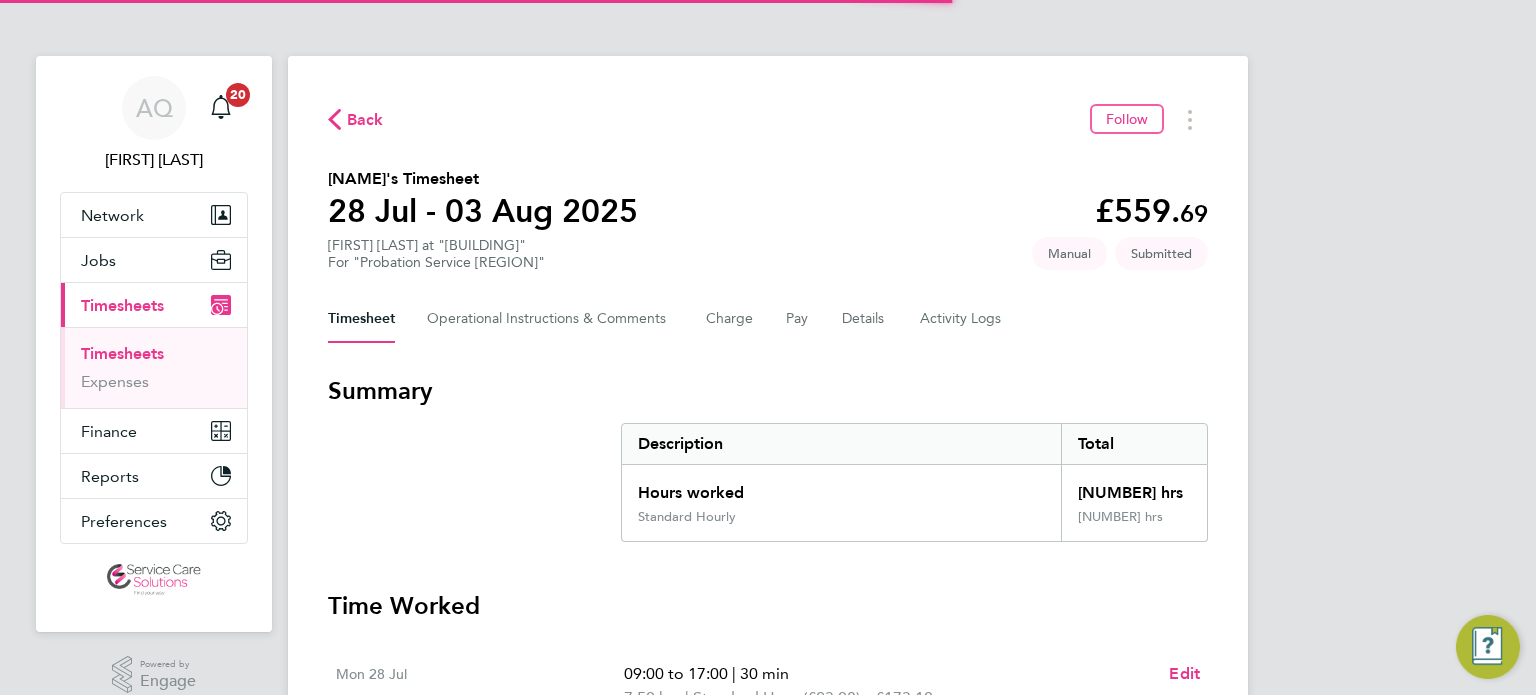 scroll, scrollTop: 0, scrollLeft: 0, axis: both 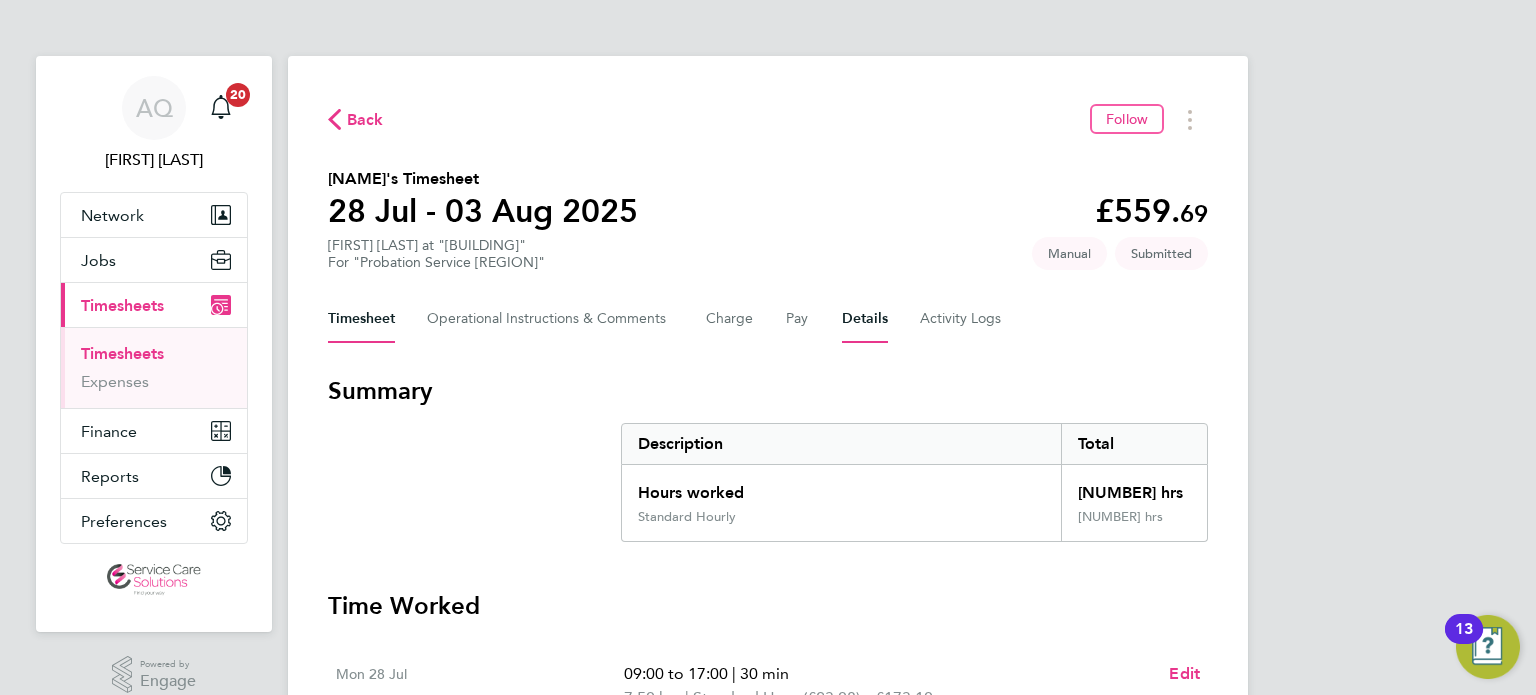click on "Details" at bounding box center (865, 319) 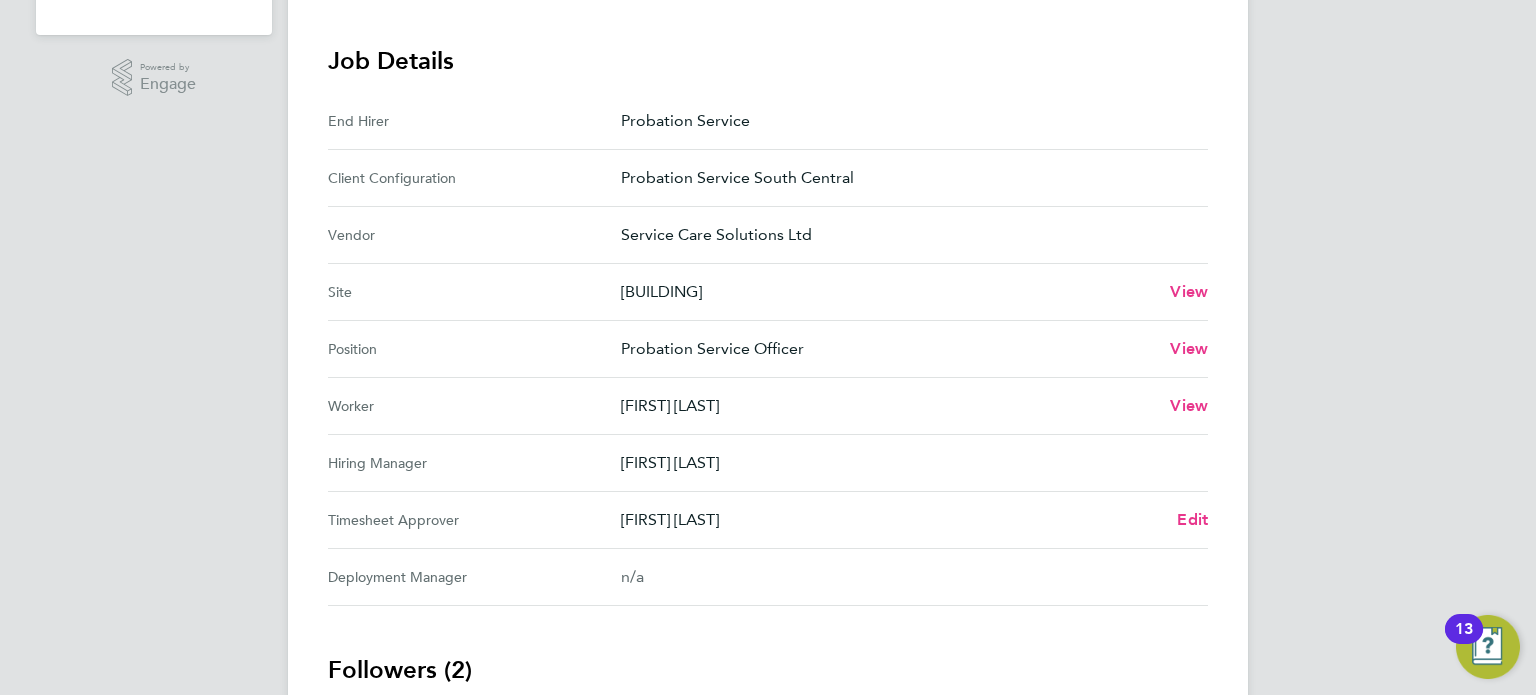 scroll, scrollTop: 600, scrollLeft: 0, axis: vertical 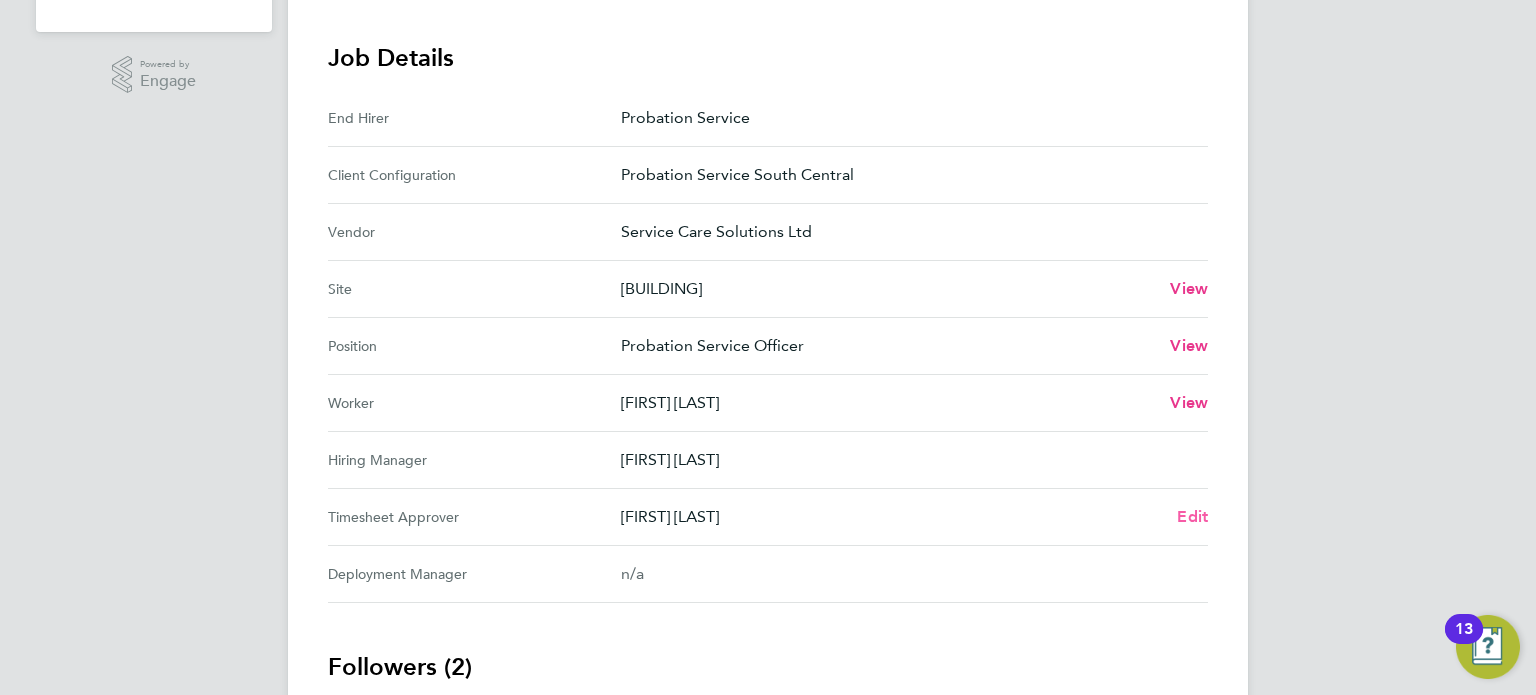 click on "Edit" at bounding box center [1192, 516] 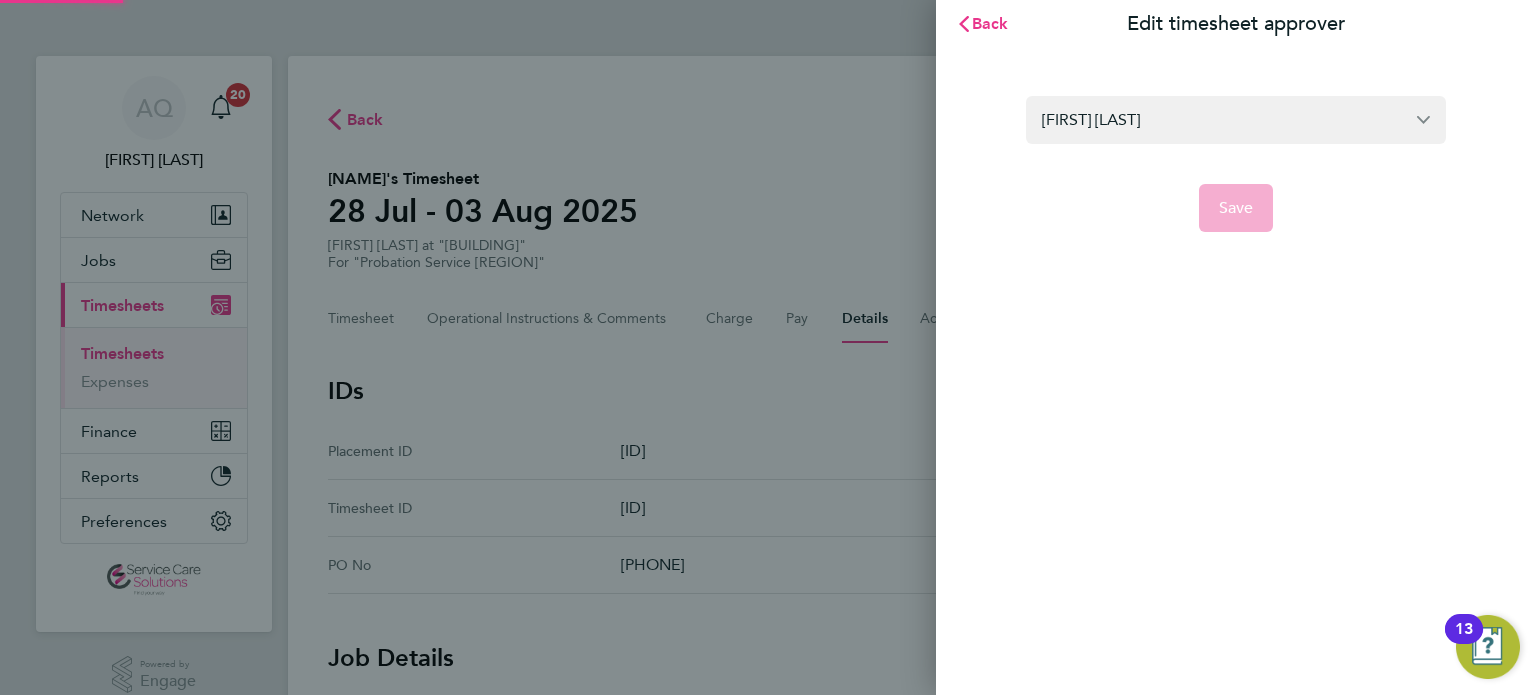 scroll, scrollTop: 0, scrollLeft: 0, axis: both 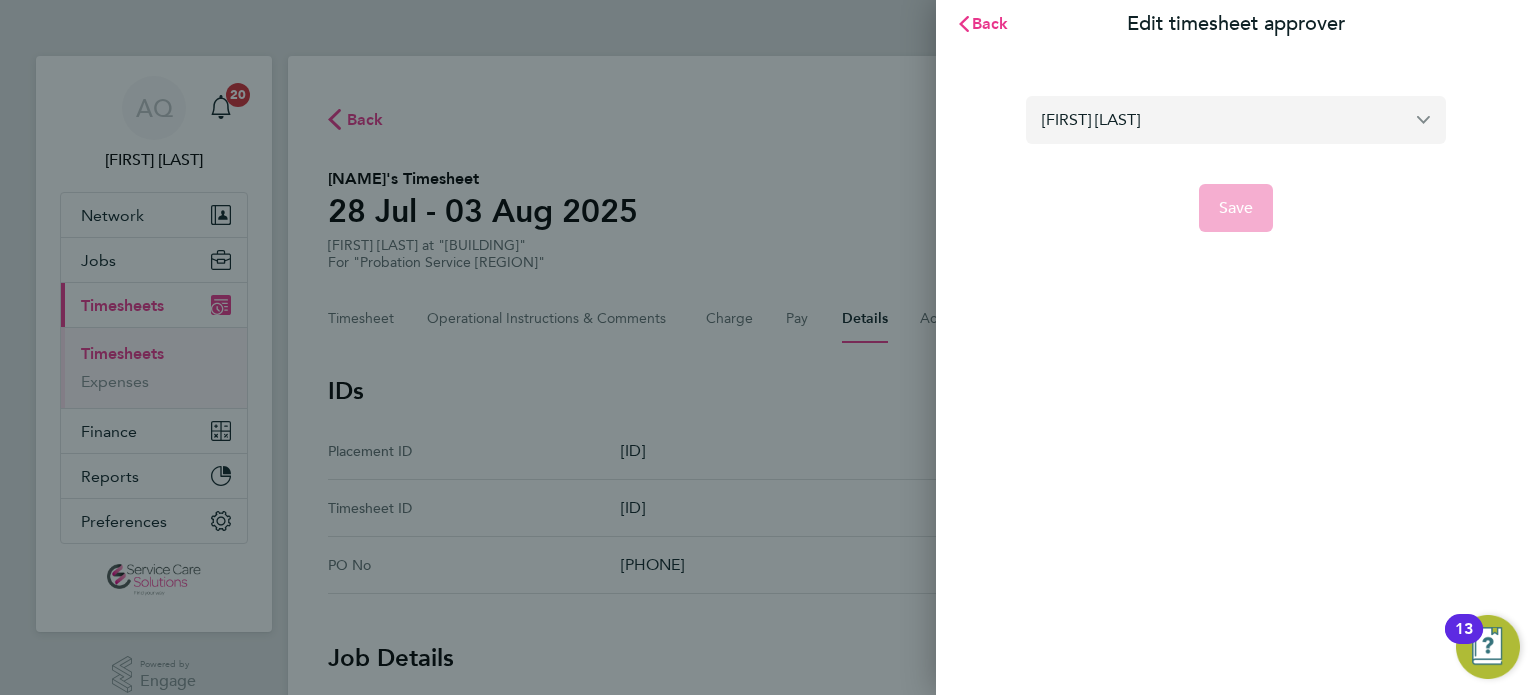 click on "Kerri-Ann Billington" at bounding box center (1236, 119) 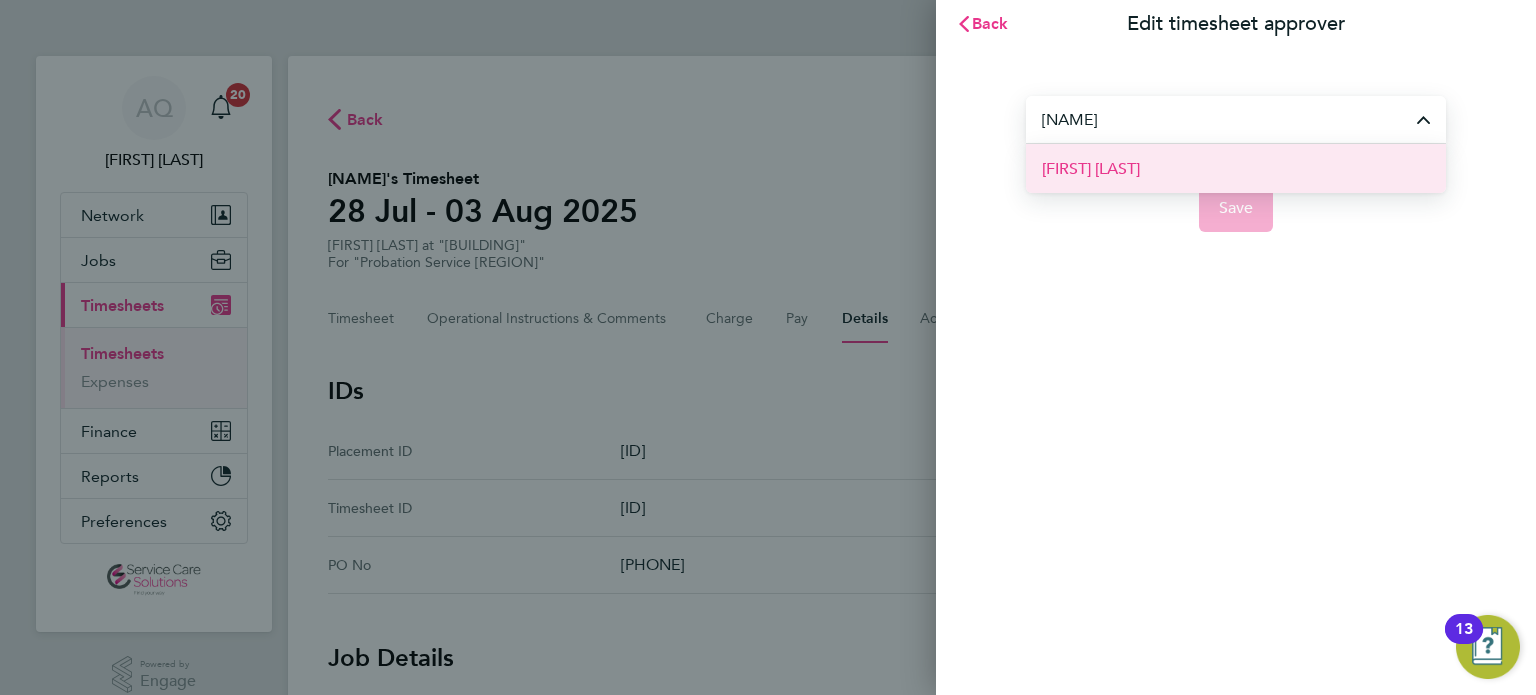click on "[FIRST] [LAST]" at bounding box center (1091, 169) 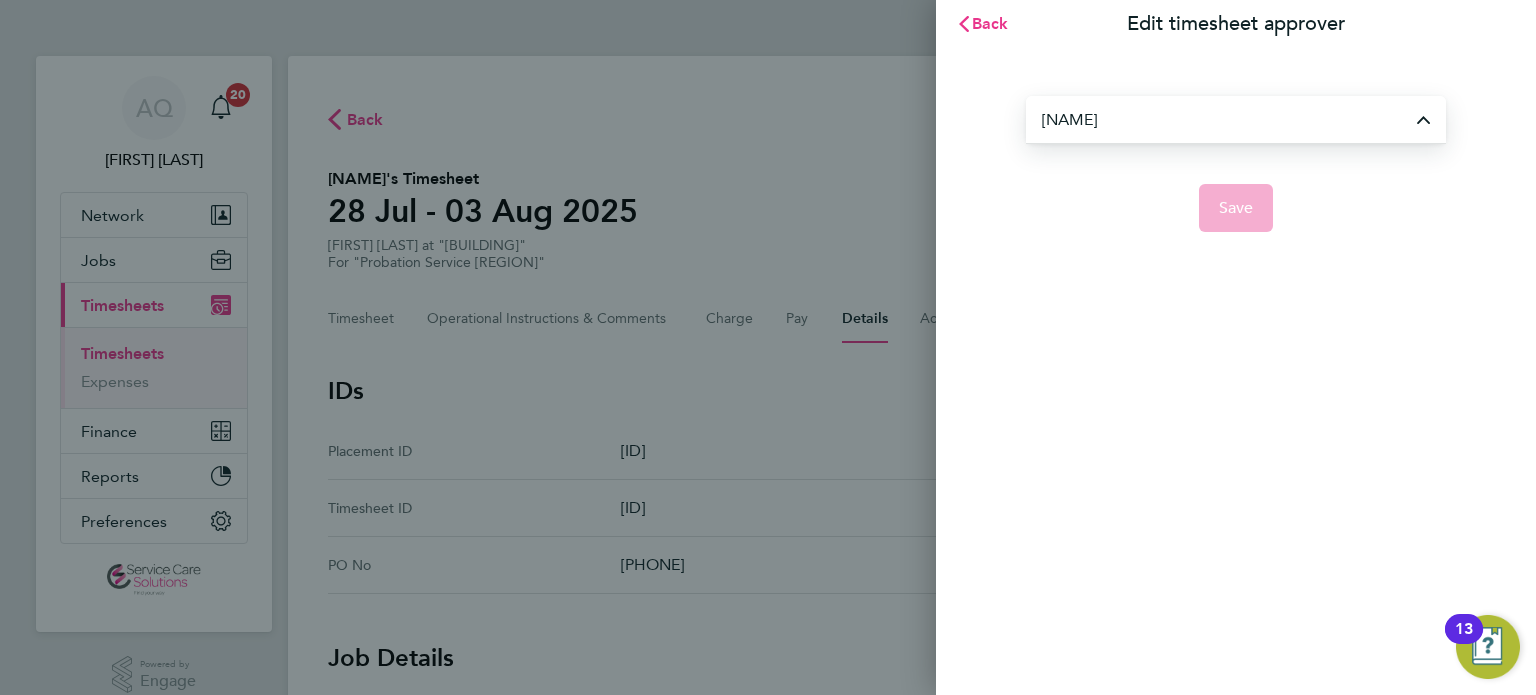 type on "[FIRST] [LAST]" 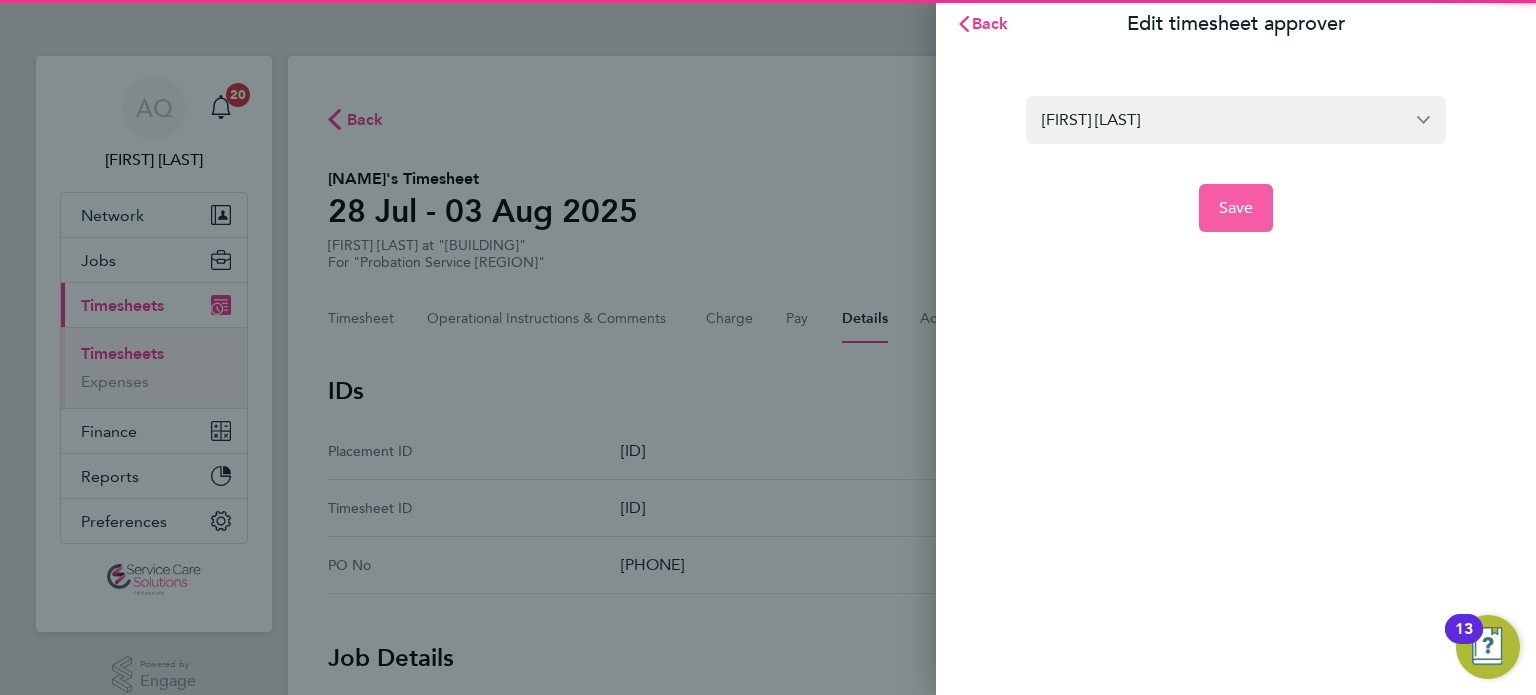 click on "Save" 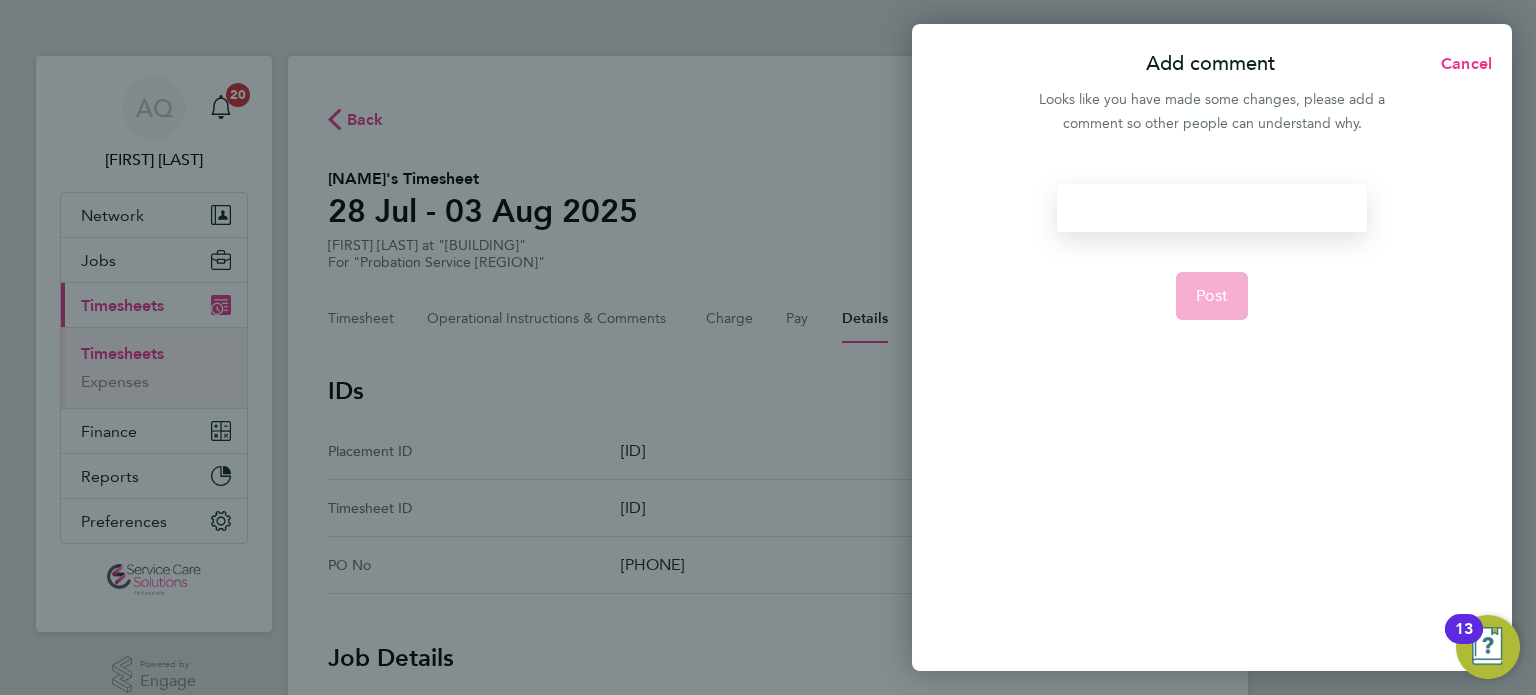 click at bounding box center (1211, 208) 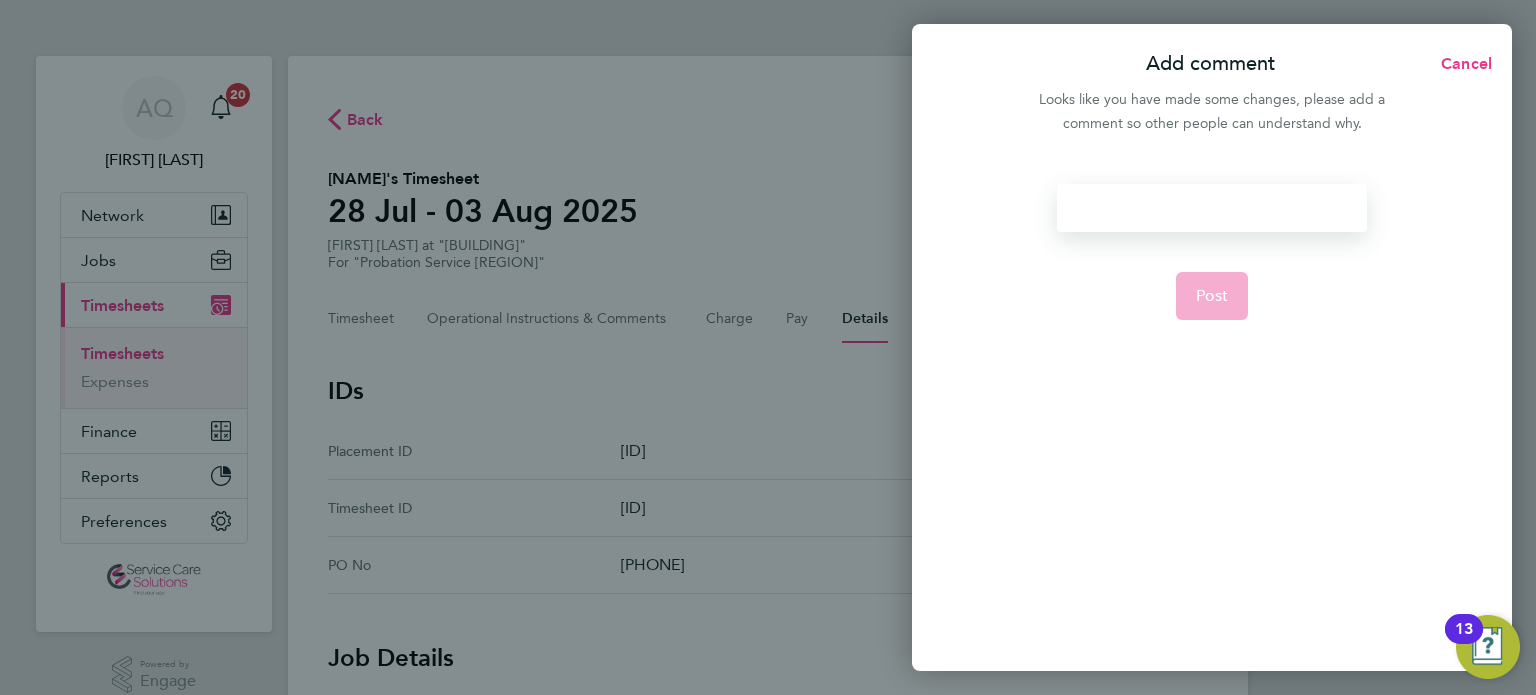 click at bounding box center [1211, 208] 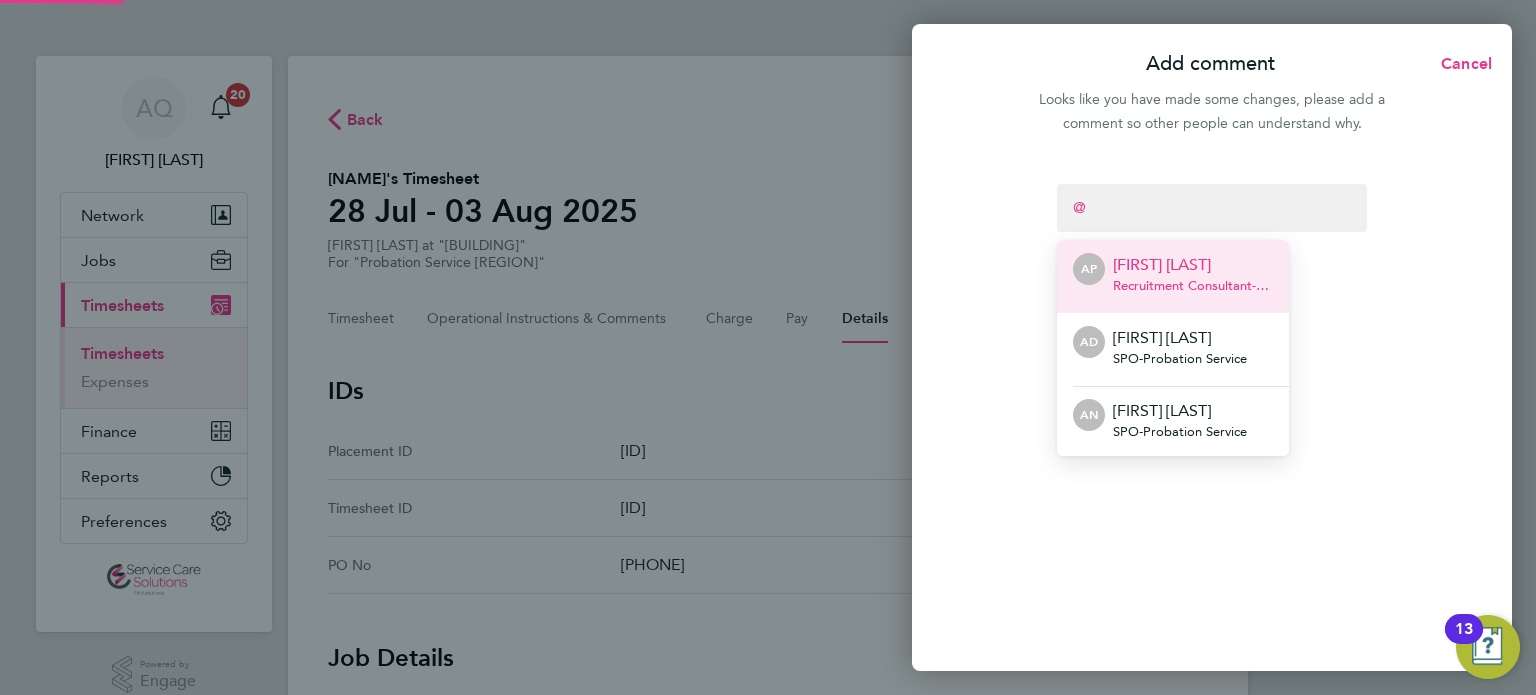 type 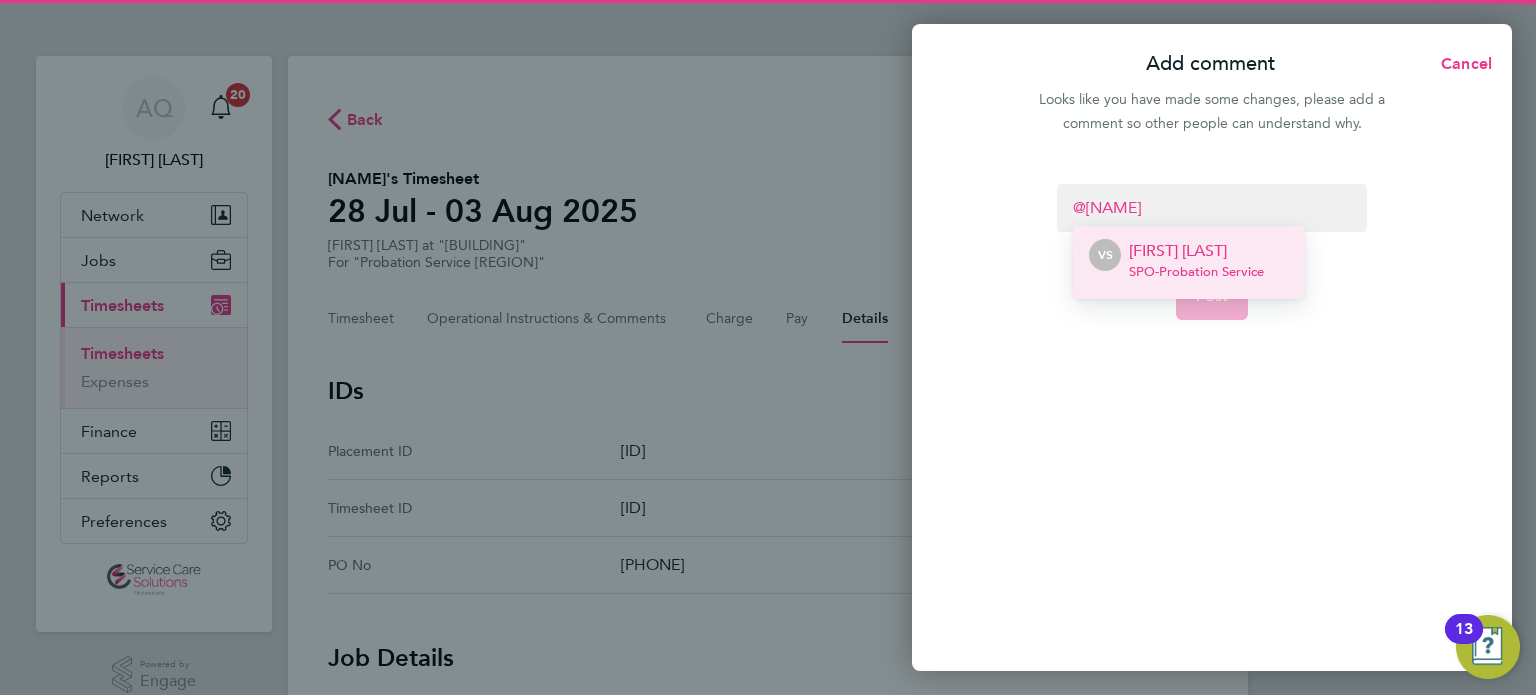 click on "[FIRST] [LAST]" at bounding box center [1196, 251] 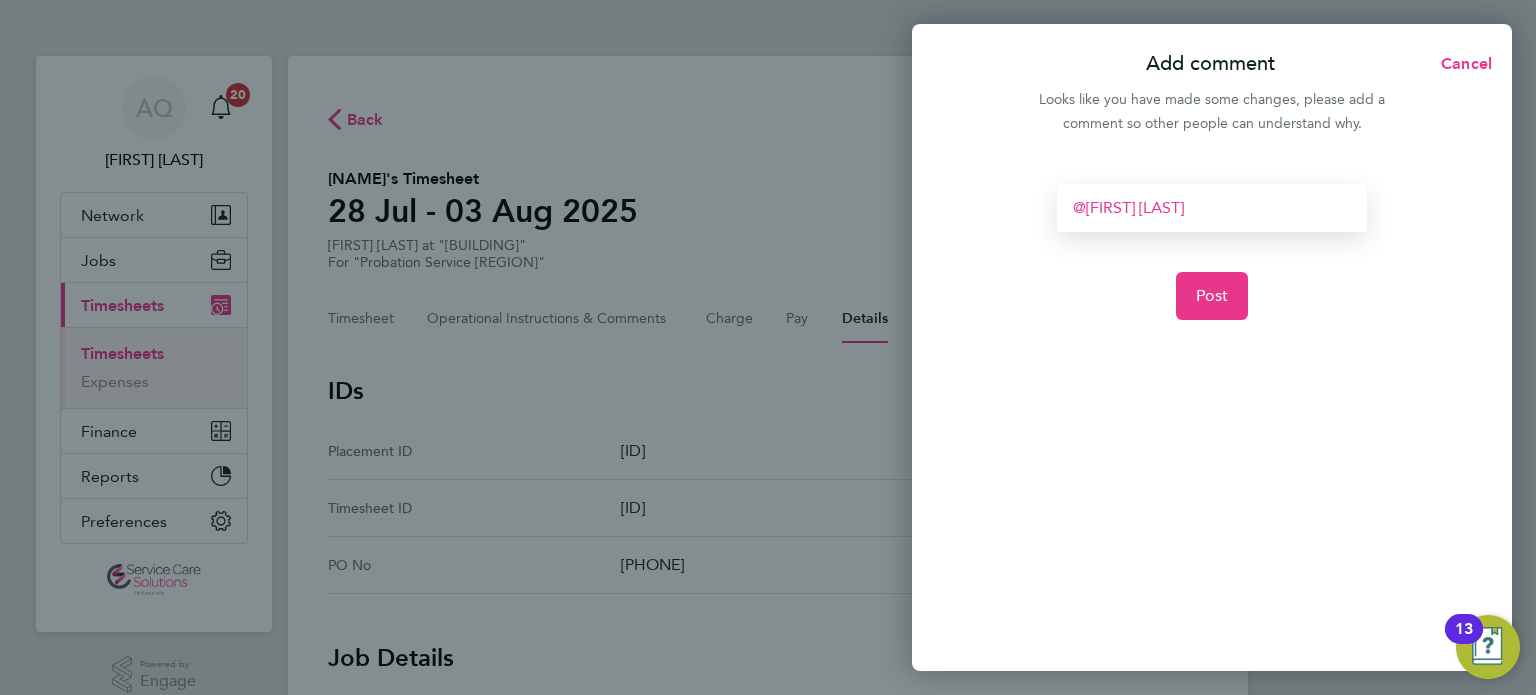 type 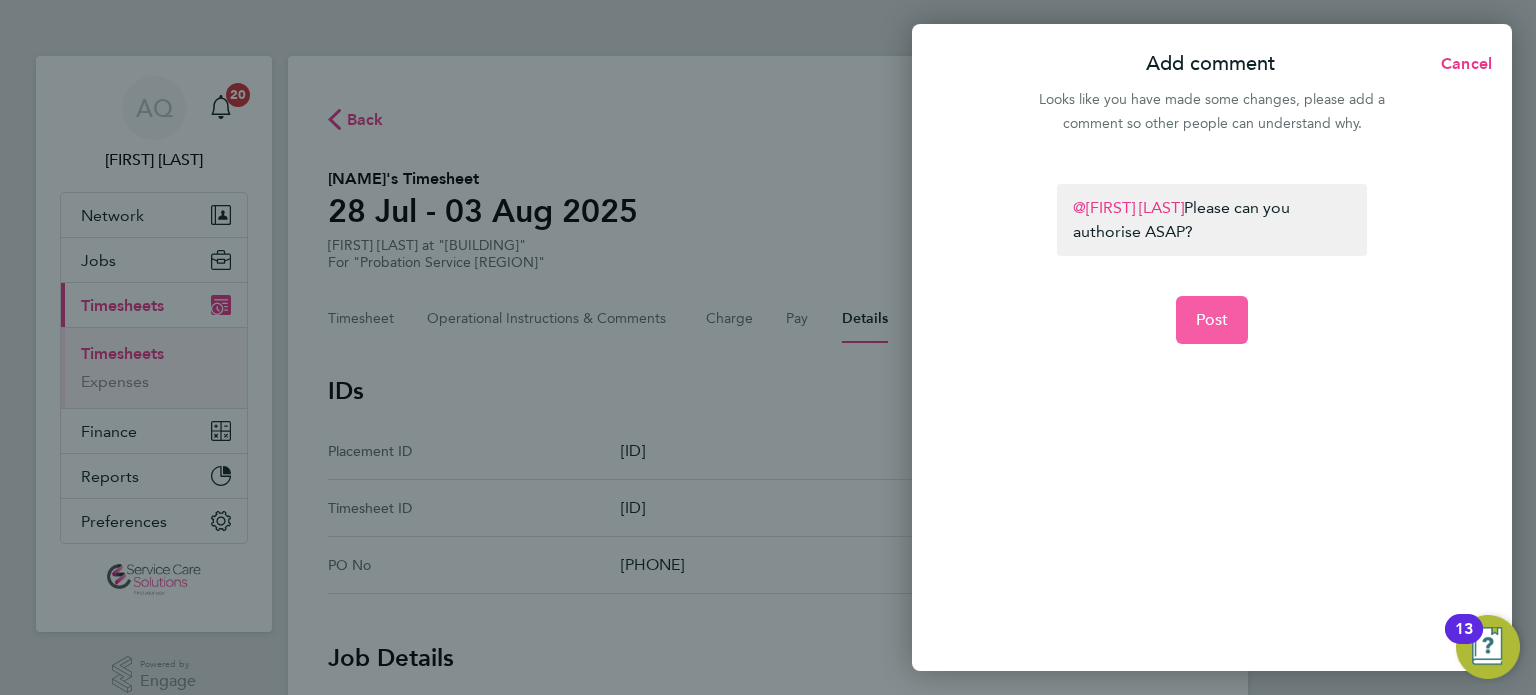 click on "Post" 